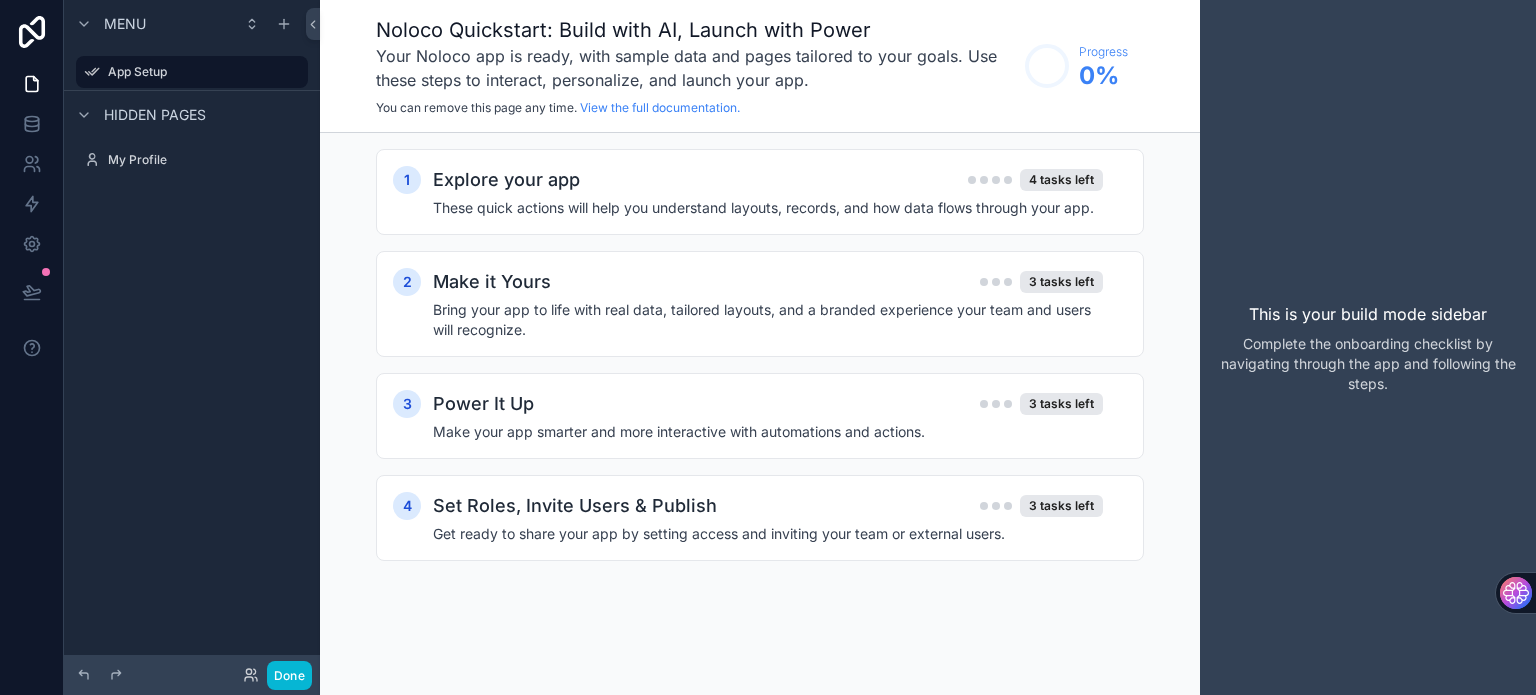 scroll, scrollTop: 0, scrollLeft: 0, axis: both 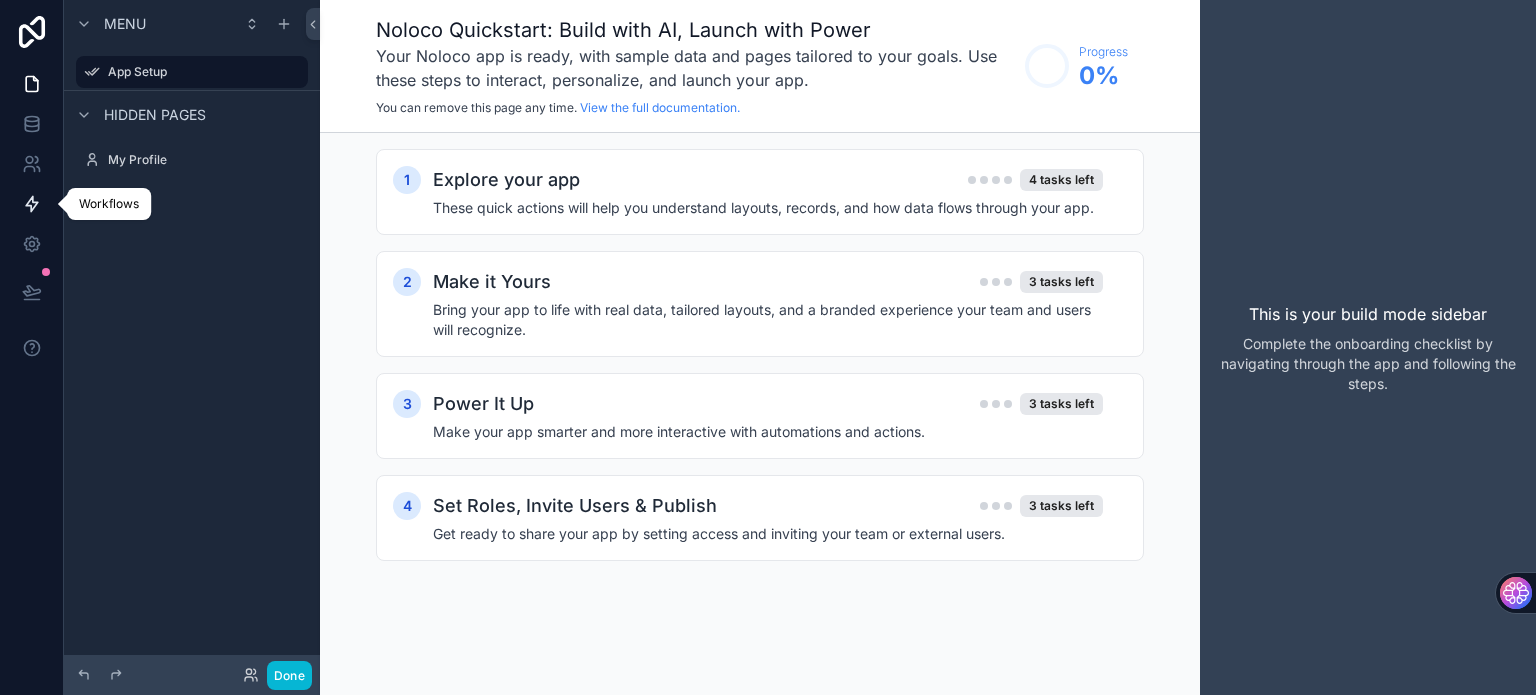 click 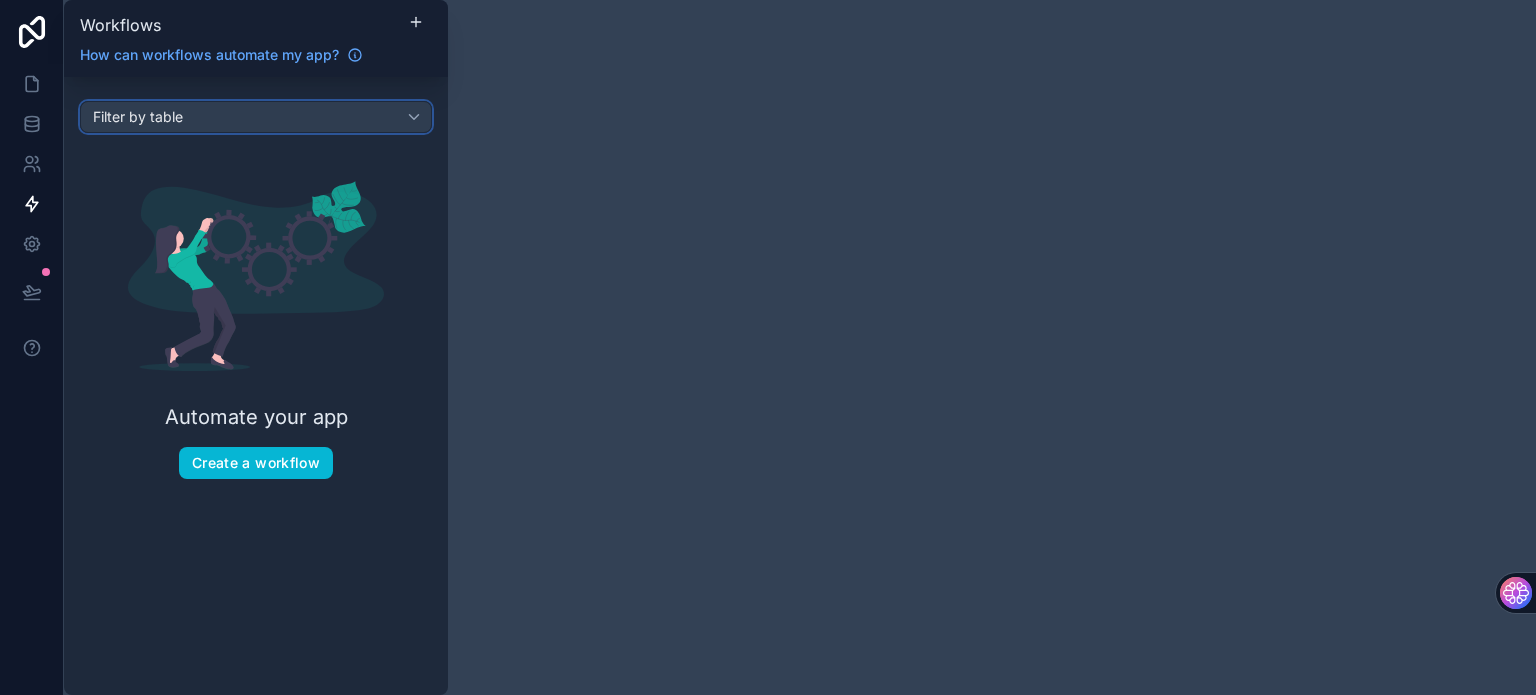 click on "Filter by table" at bounding box center [256, 117] 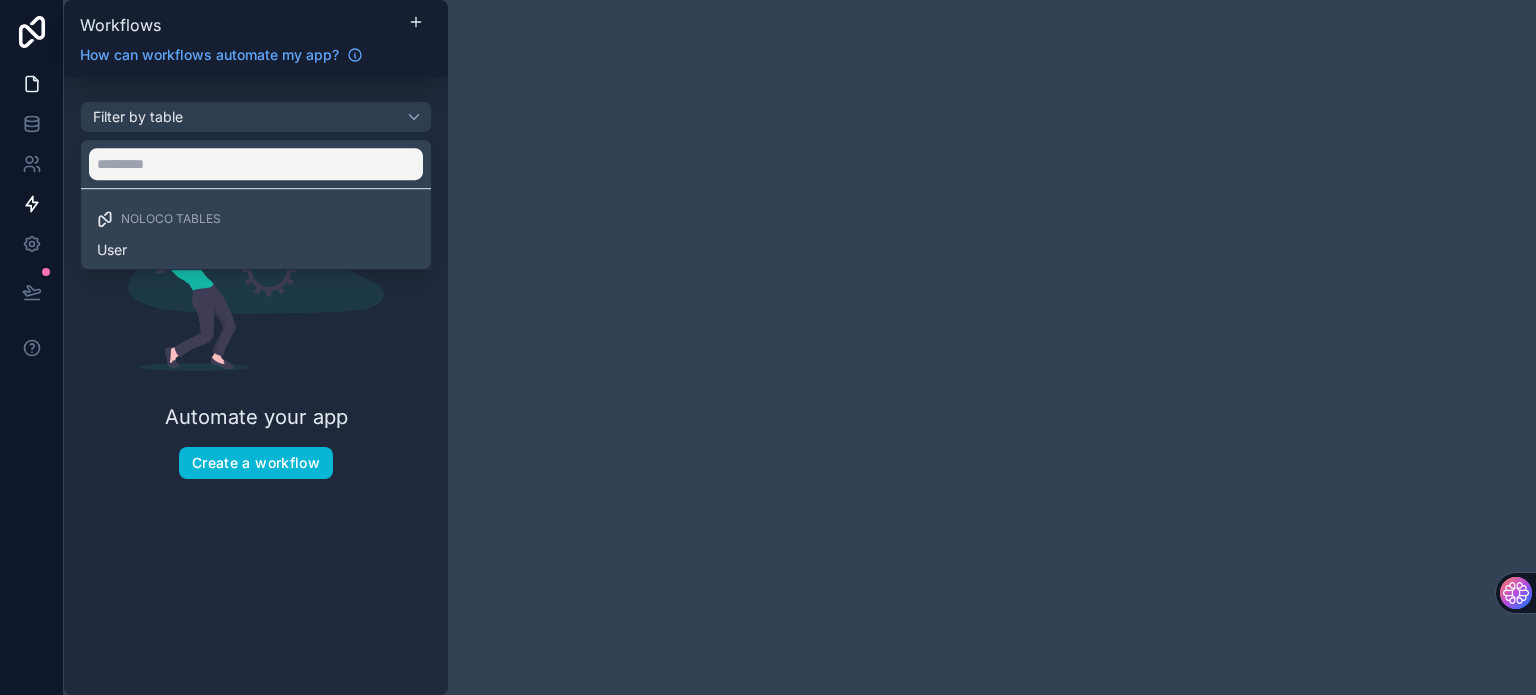 click at bounding box center [768, 347] 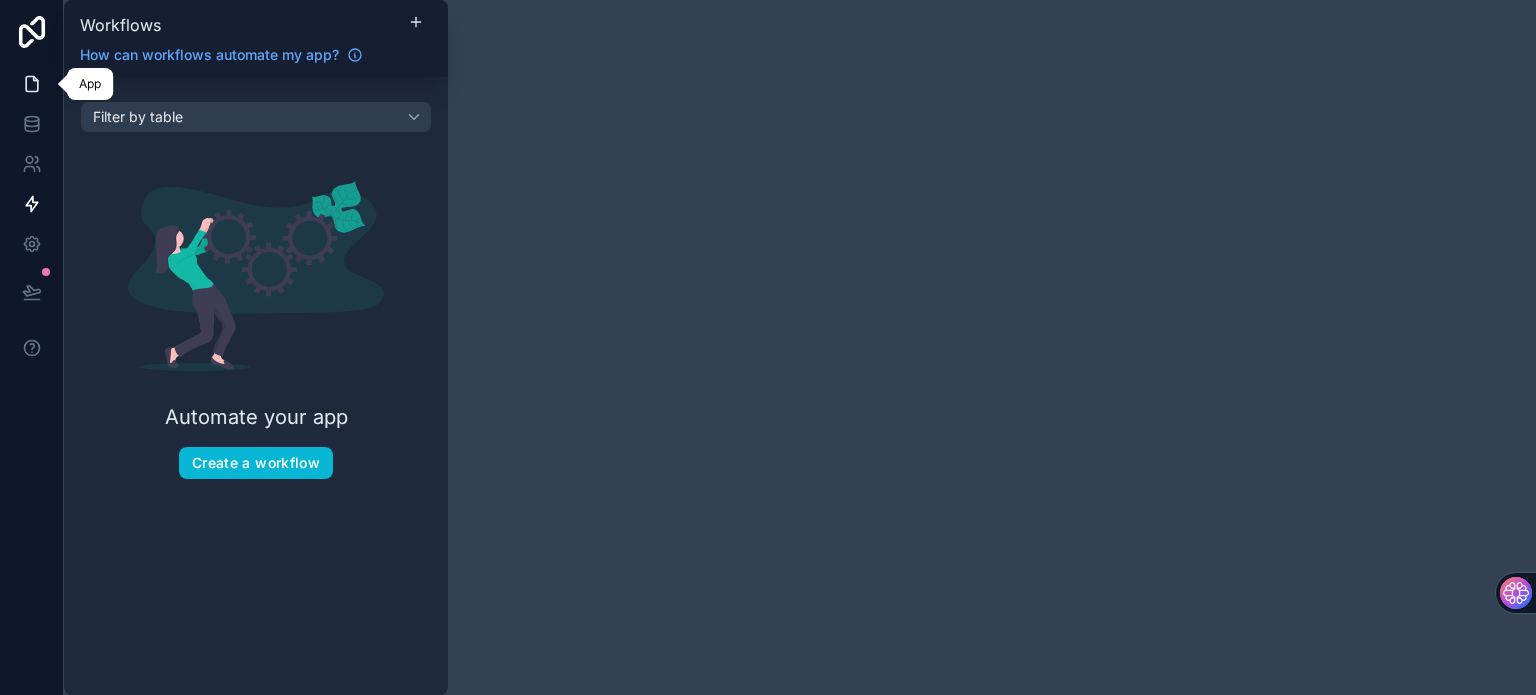 click at bounding box center [31, 84] 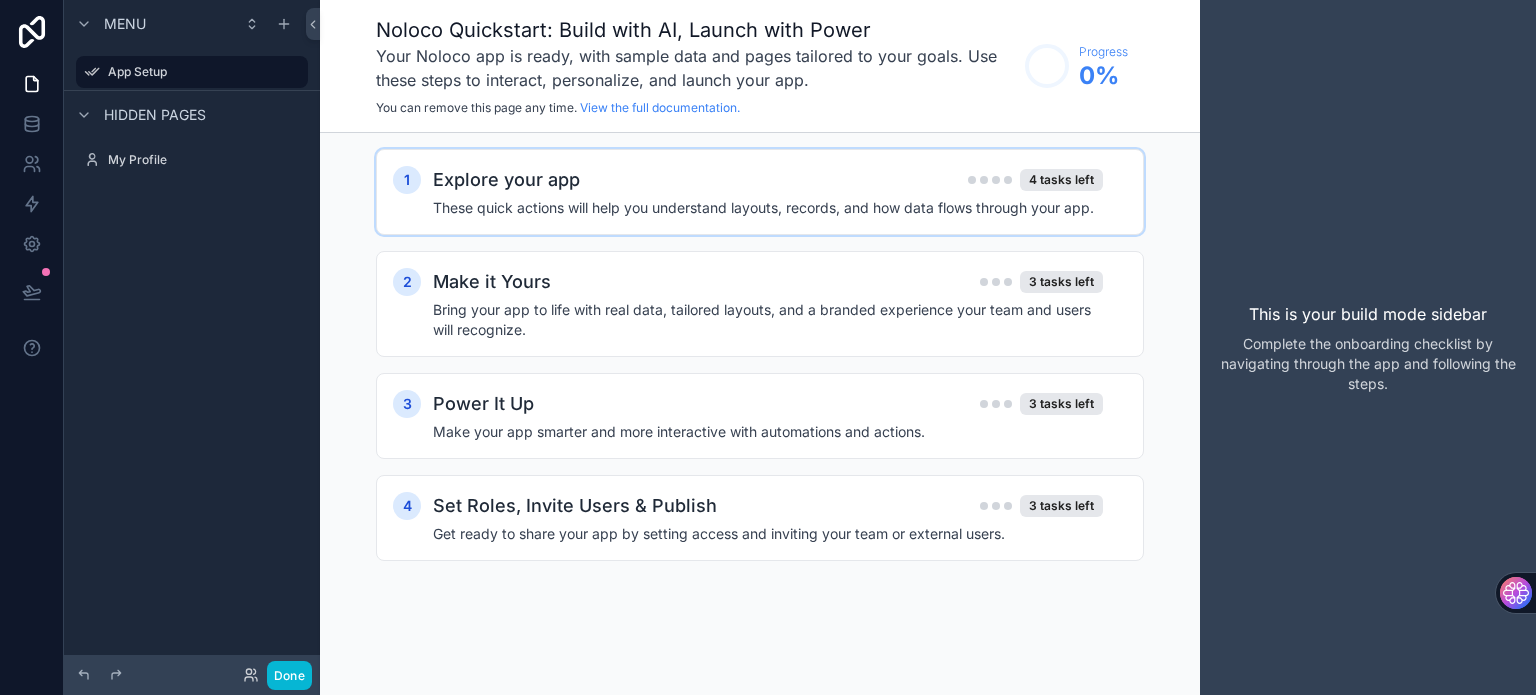click on "Explore your app" at bounding box center [506, 180] 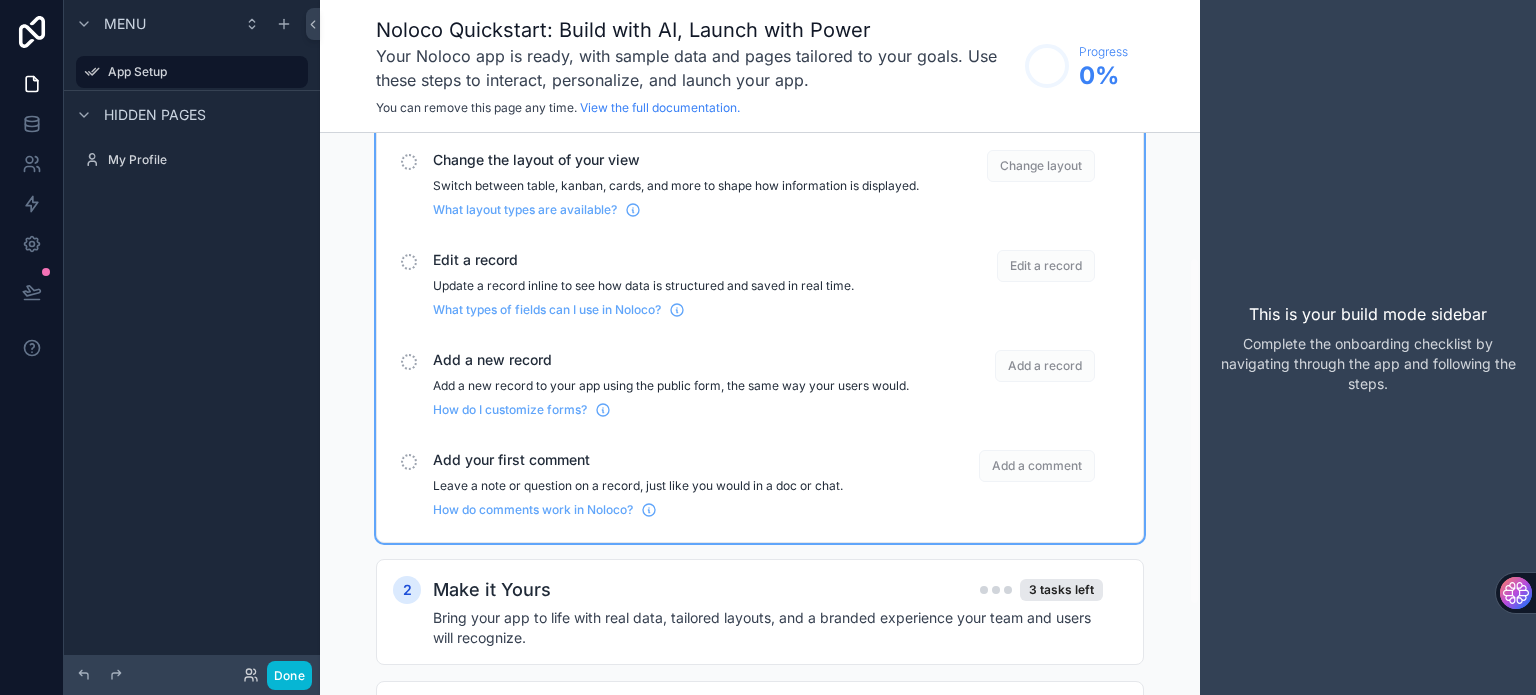 scroll, scrollTop: 300, scrollLeft: 0, axis: vertical 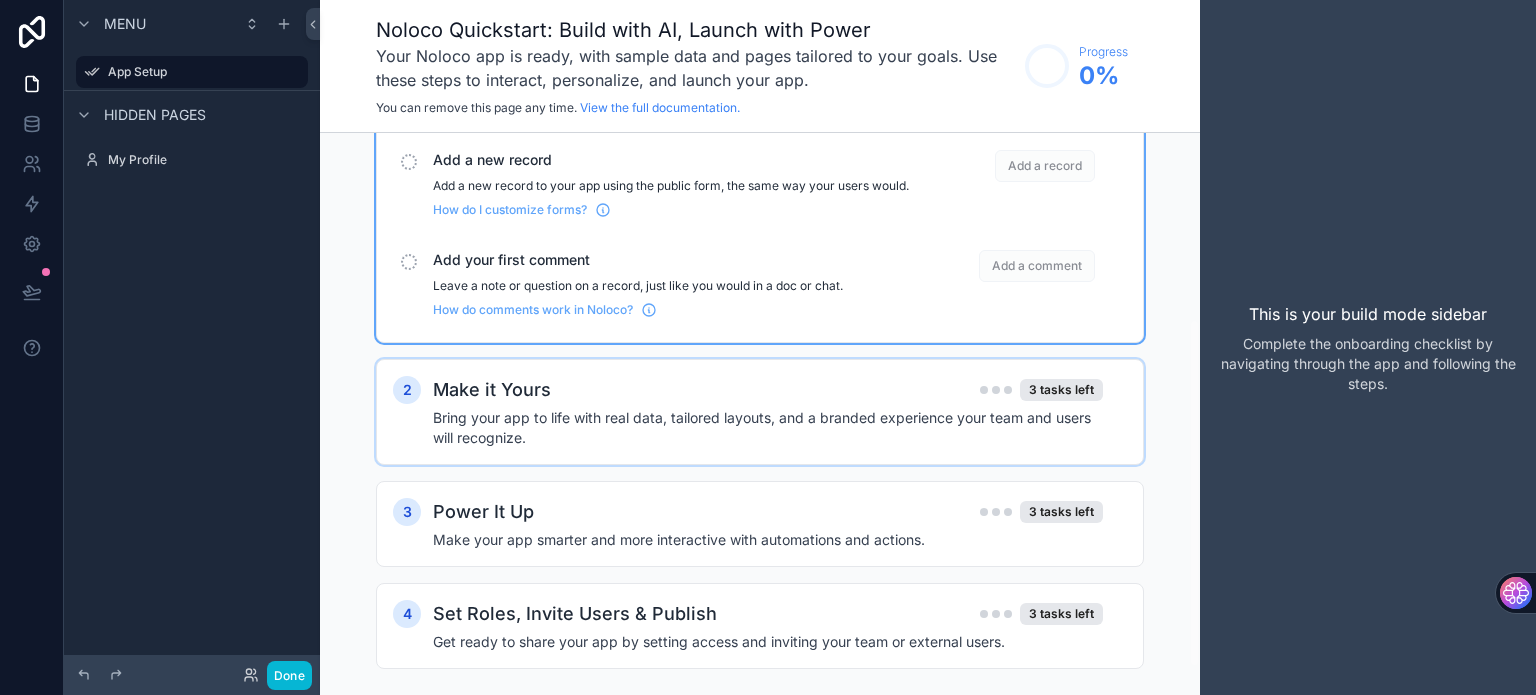 click on "Make it Yours 3 tasks left" at bounding box center [768, 390] 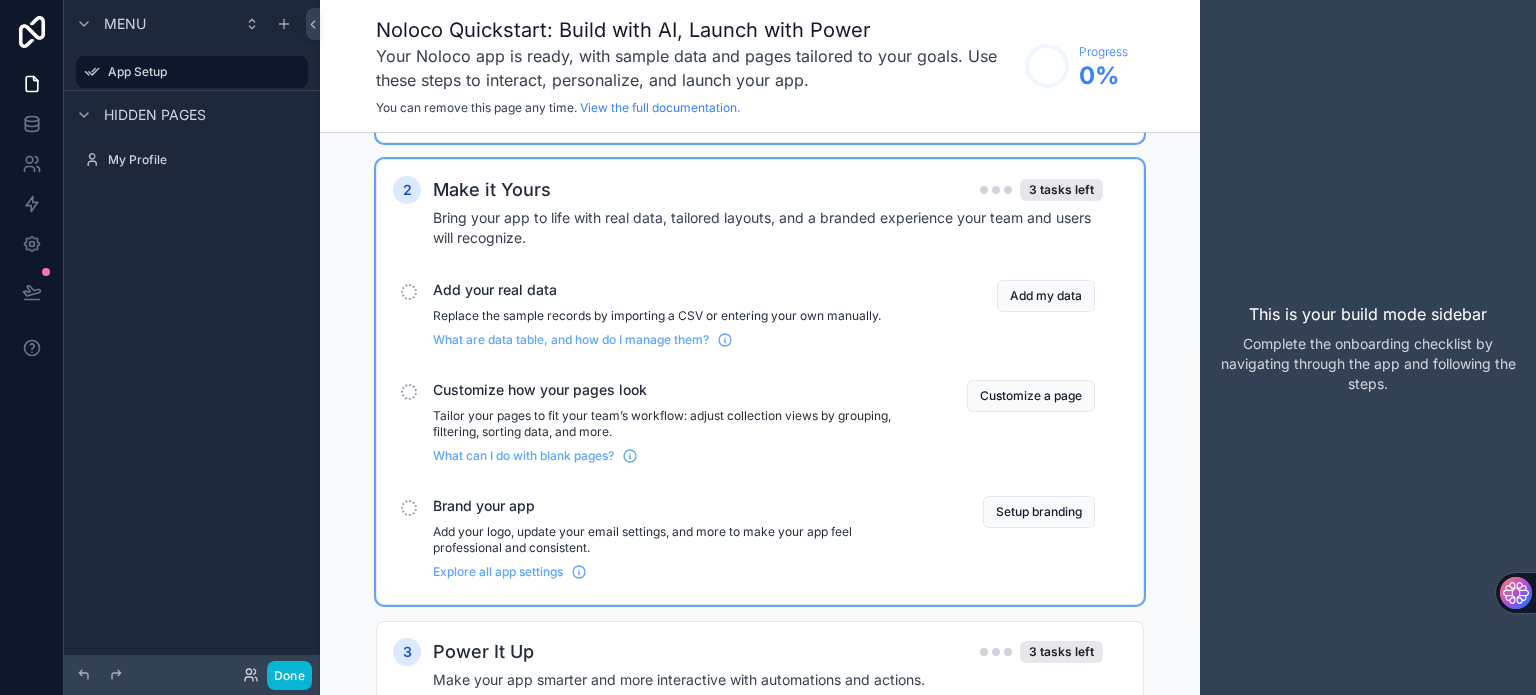 scroll, scrollTop: 684, scrollLeft: 0, axis: vertical 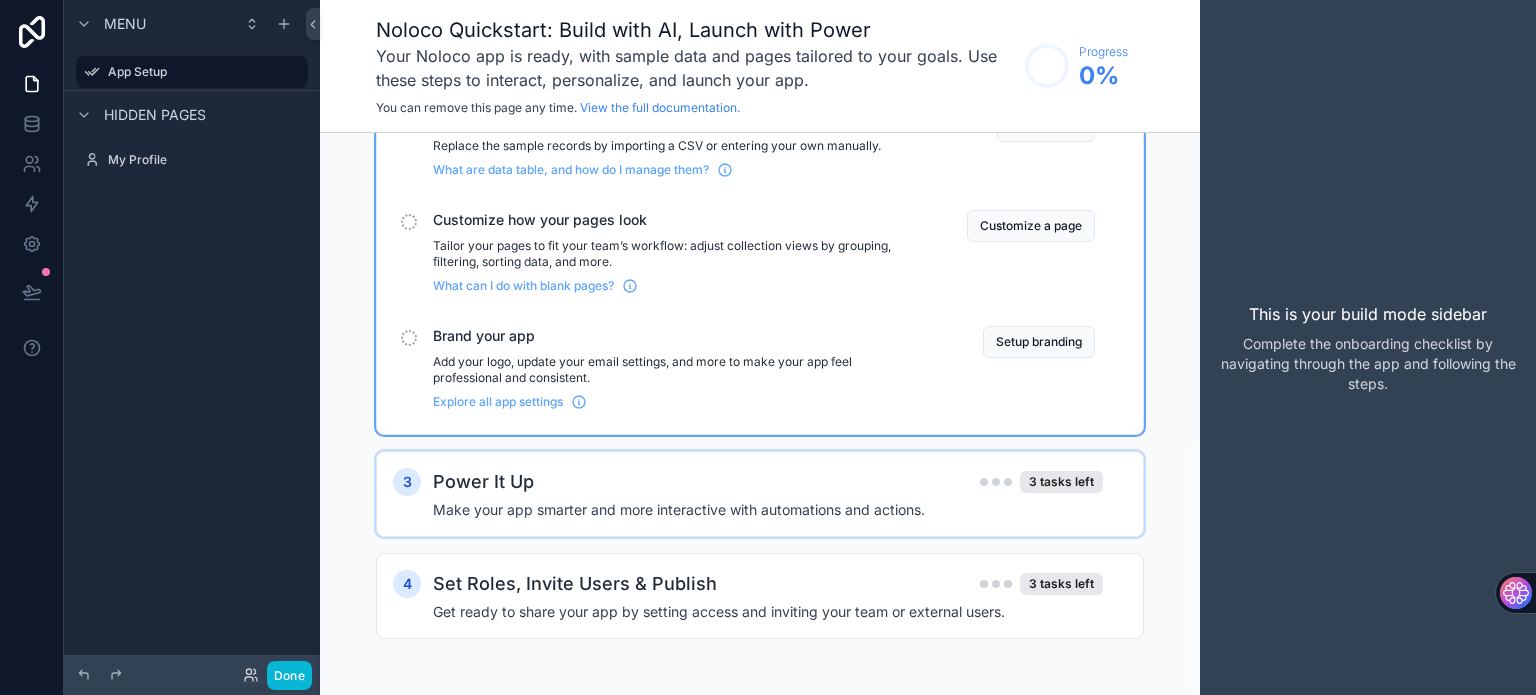 click on "Make your app smarter and more interactive with automations and actions." at bounding box center (768, 510) 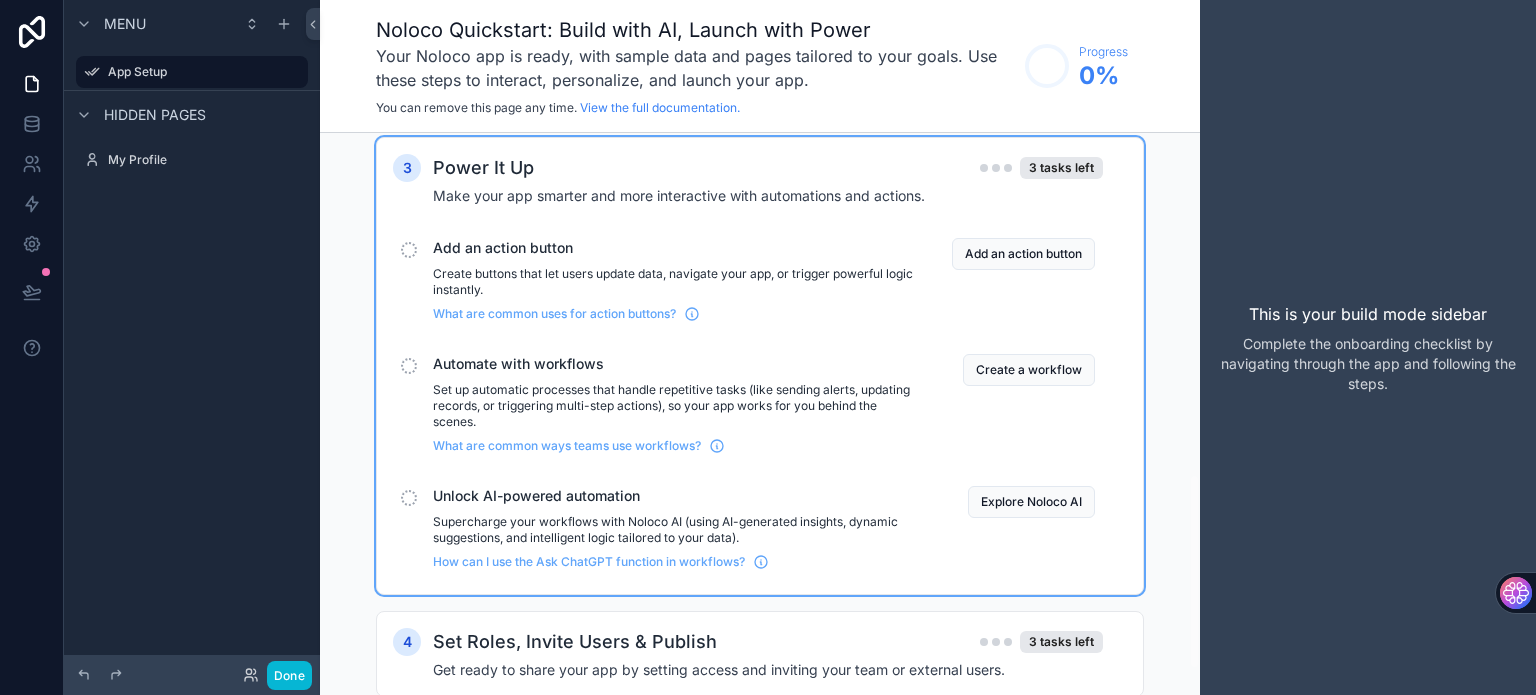 scroll, scrollTop: 1056, scrollLeft: 0, axis: vertical 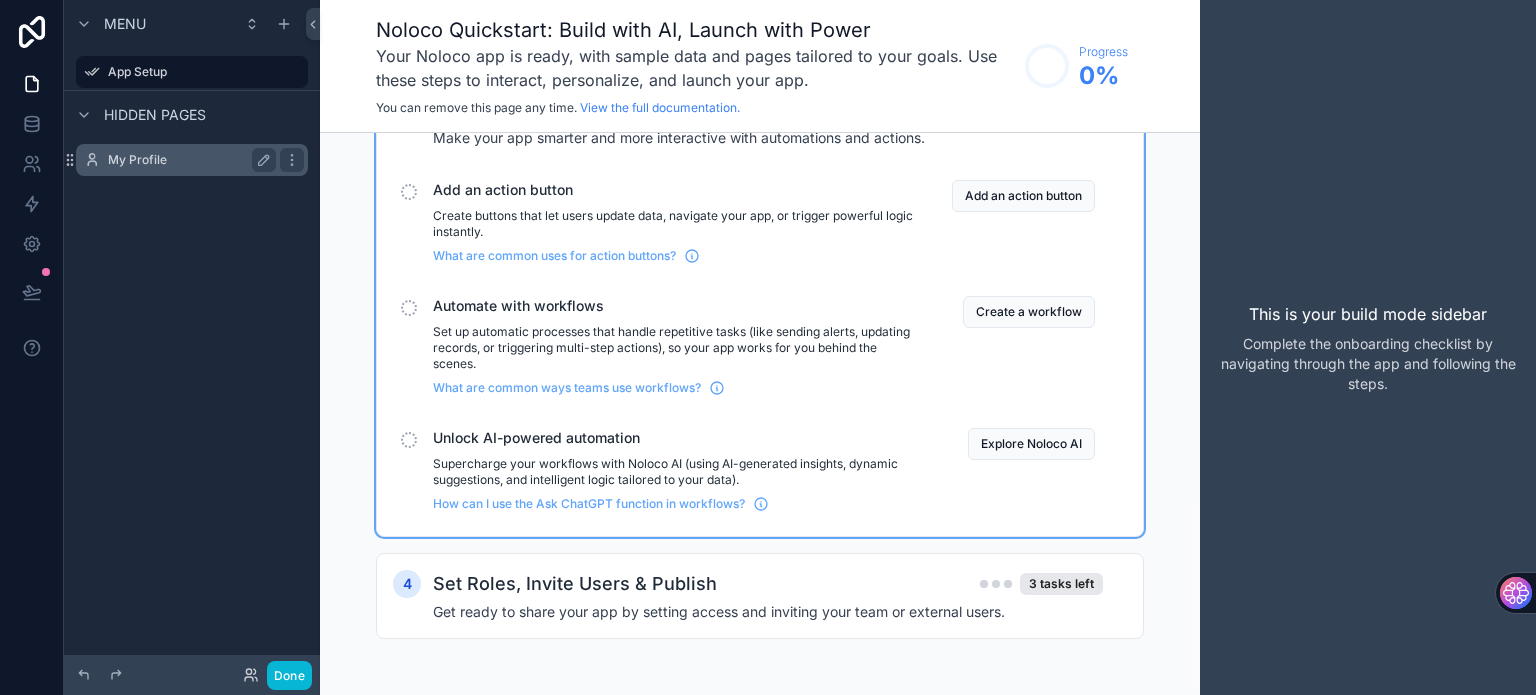 click on "My Profile" at bounding box center (192, 160) 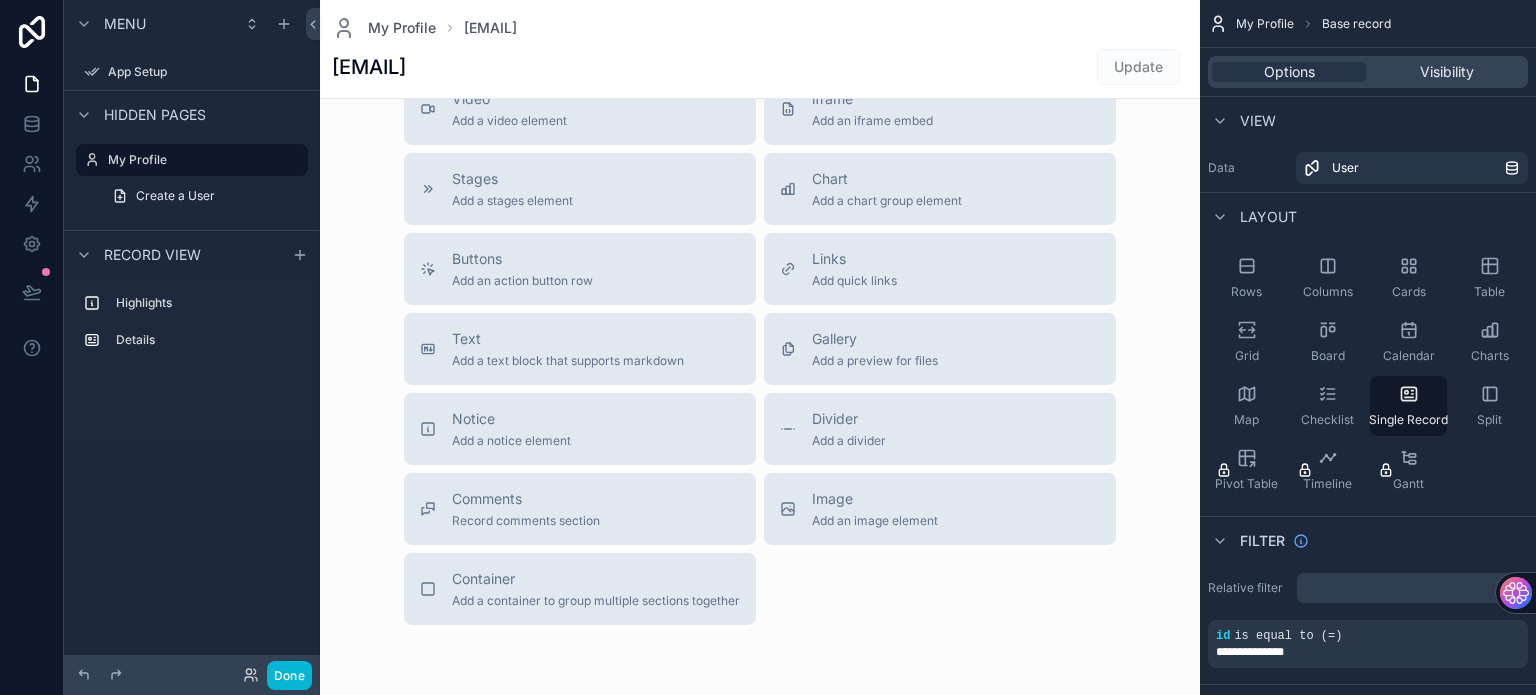 scroll, scrollTop: 689, scrollLeft: 0, axis: vertical 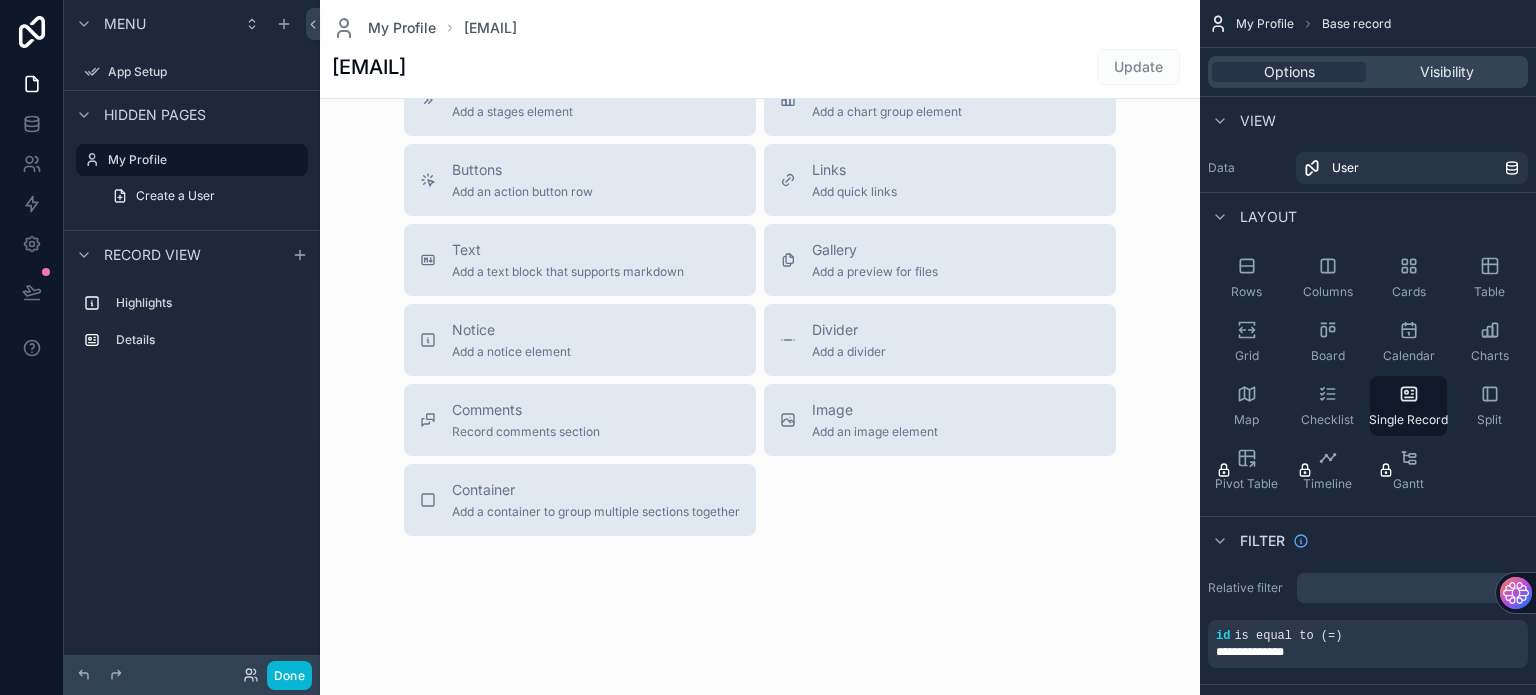 click at bounding box center [760, 3] 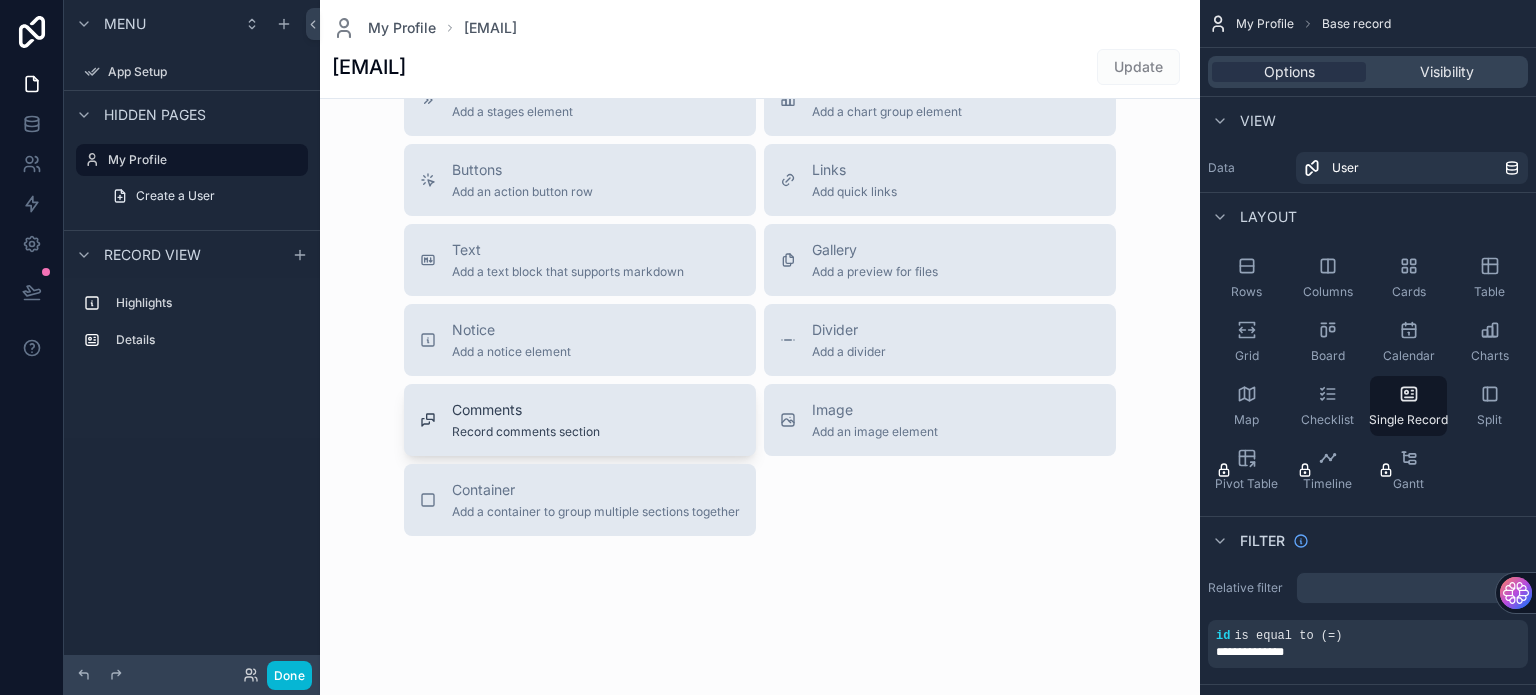 click on "Comments" at bounding box center (526, 410) 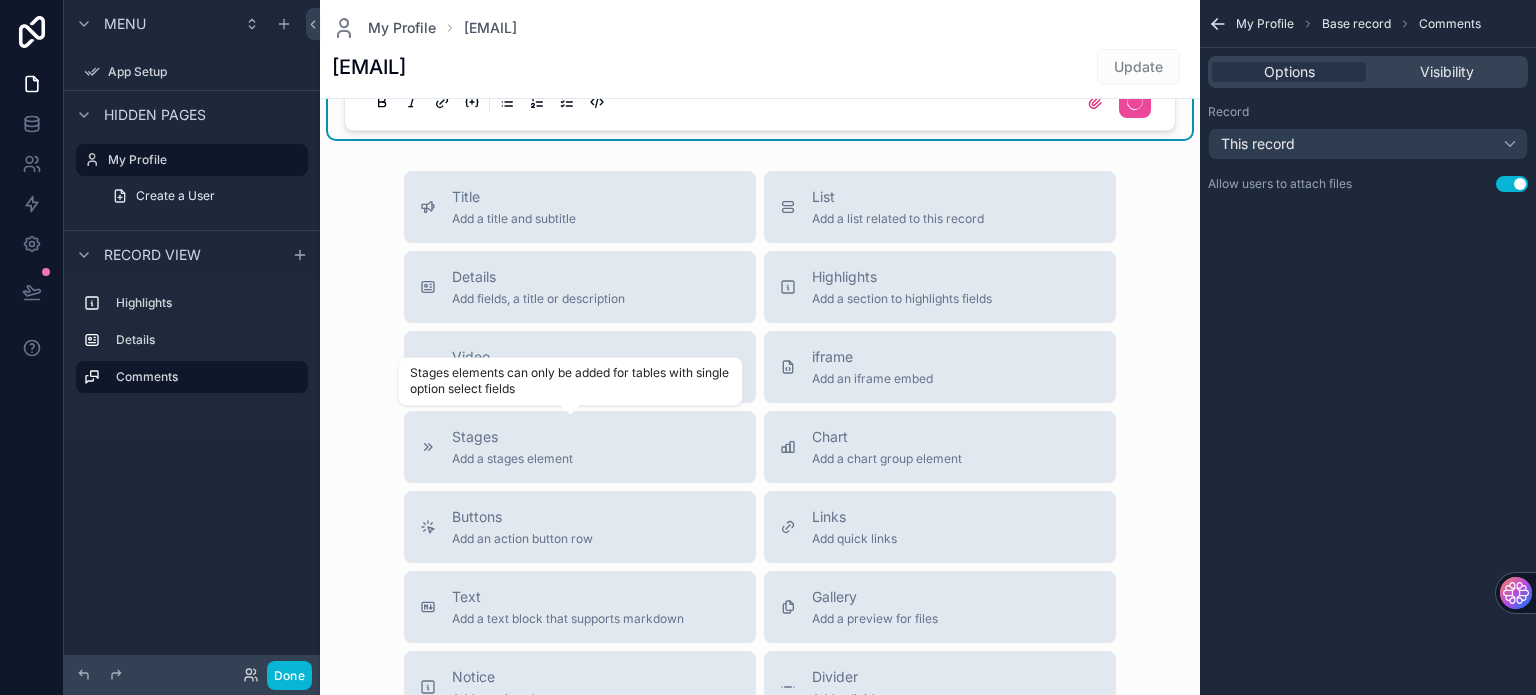 scroll, scrollTop: 314, scrollLeft: 0, axis: vertical 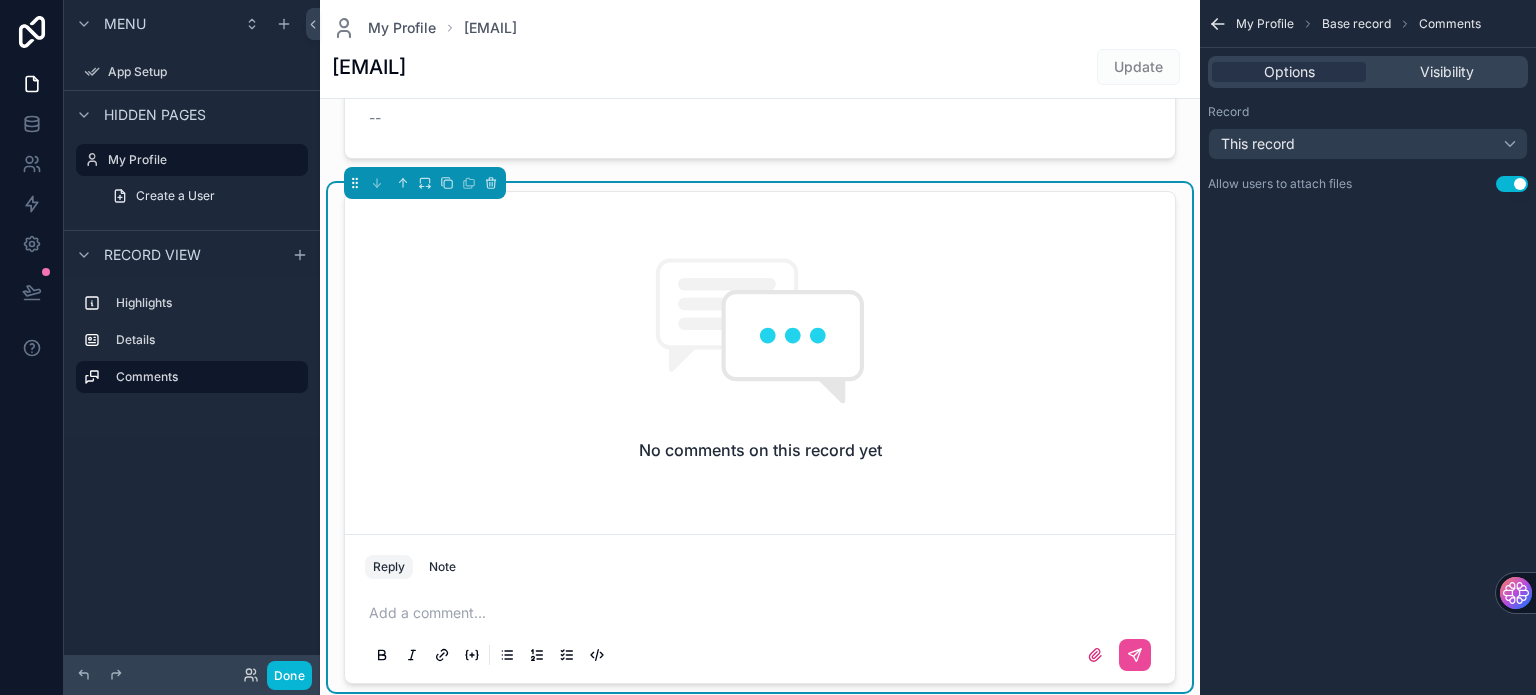 click on "Menu" at bounding box center [192, 24] 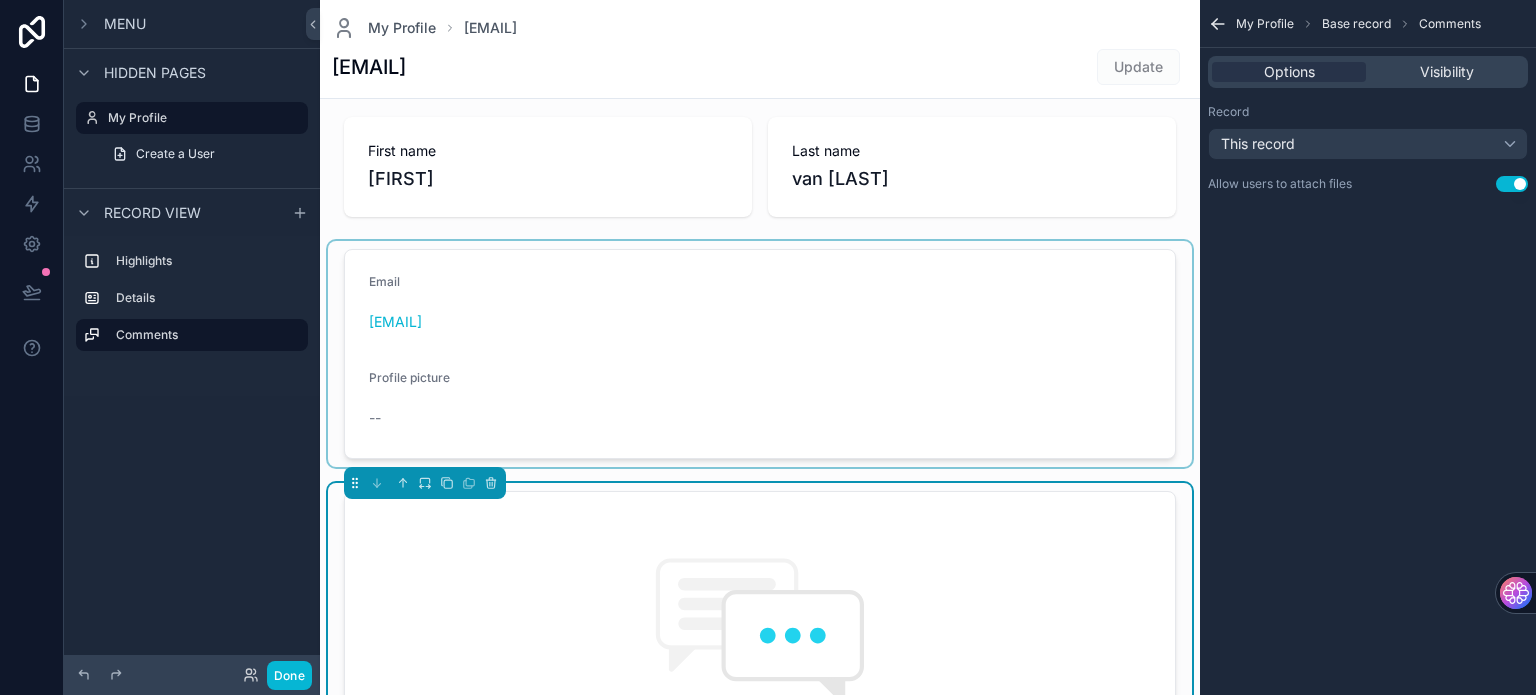 scroll, scrollTop: 0, scrollLeft: 0, axis: both 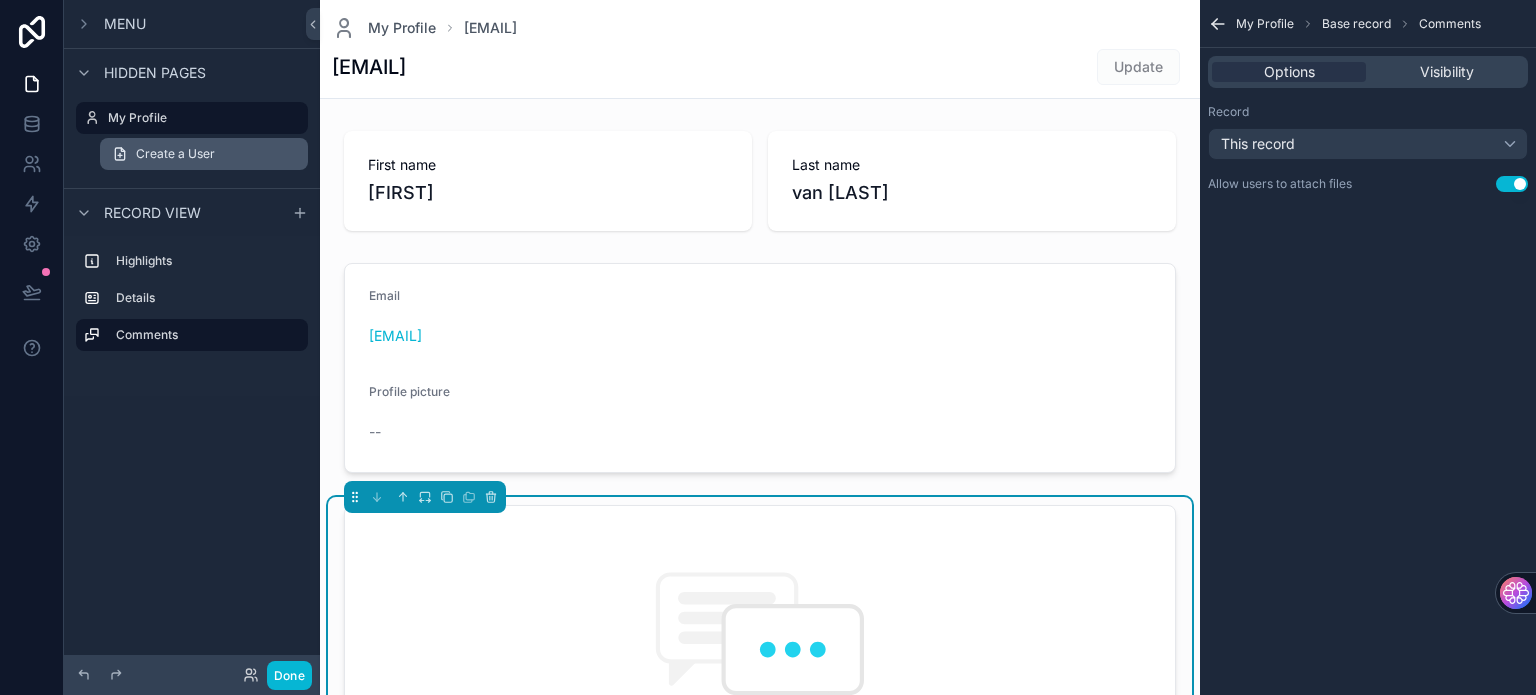 click on "Create a User" at bounding box center (204, 154) 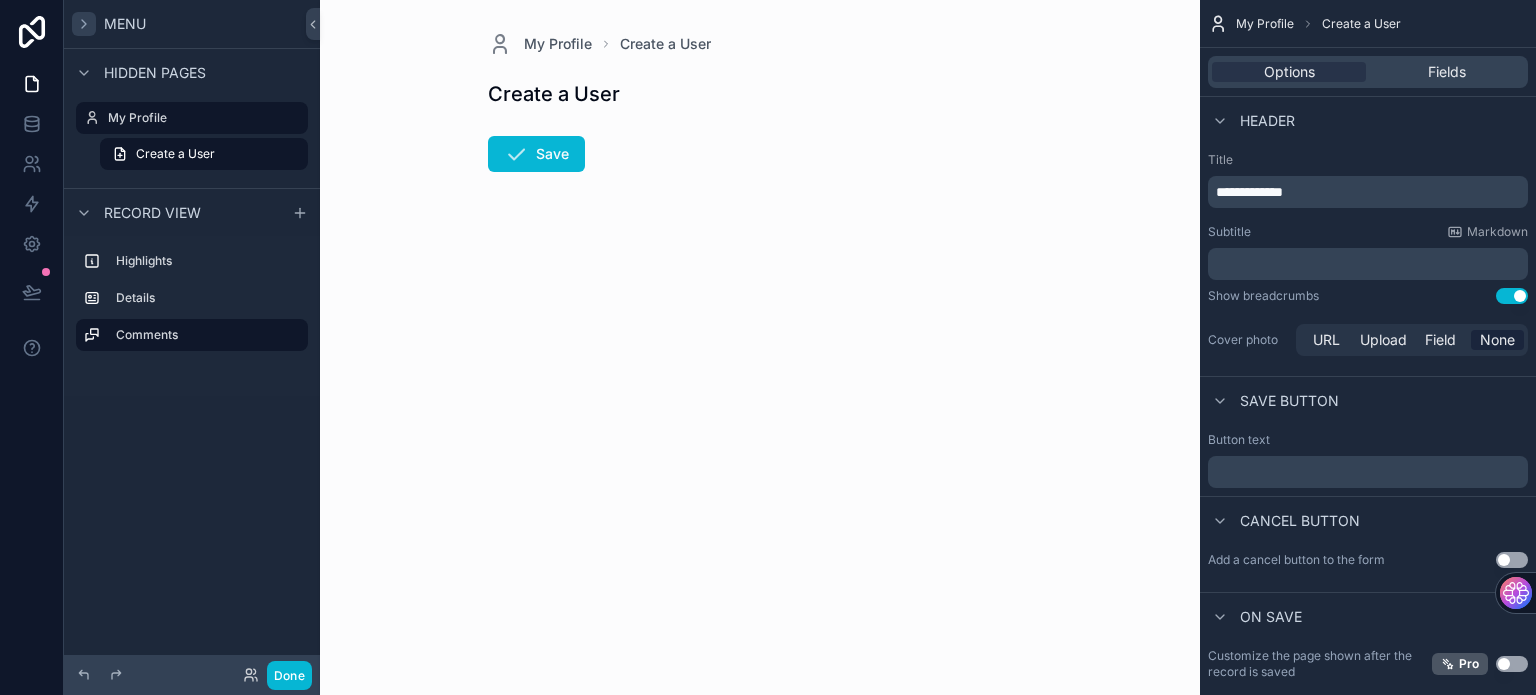 click 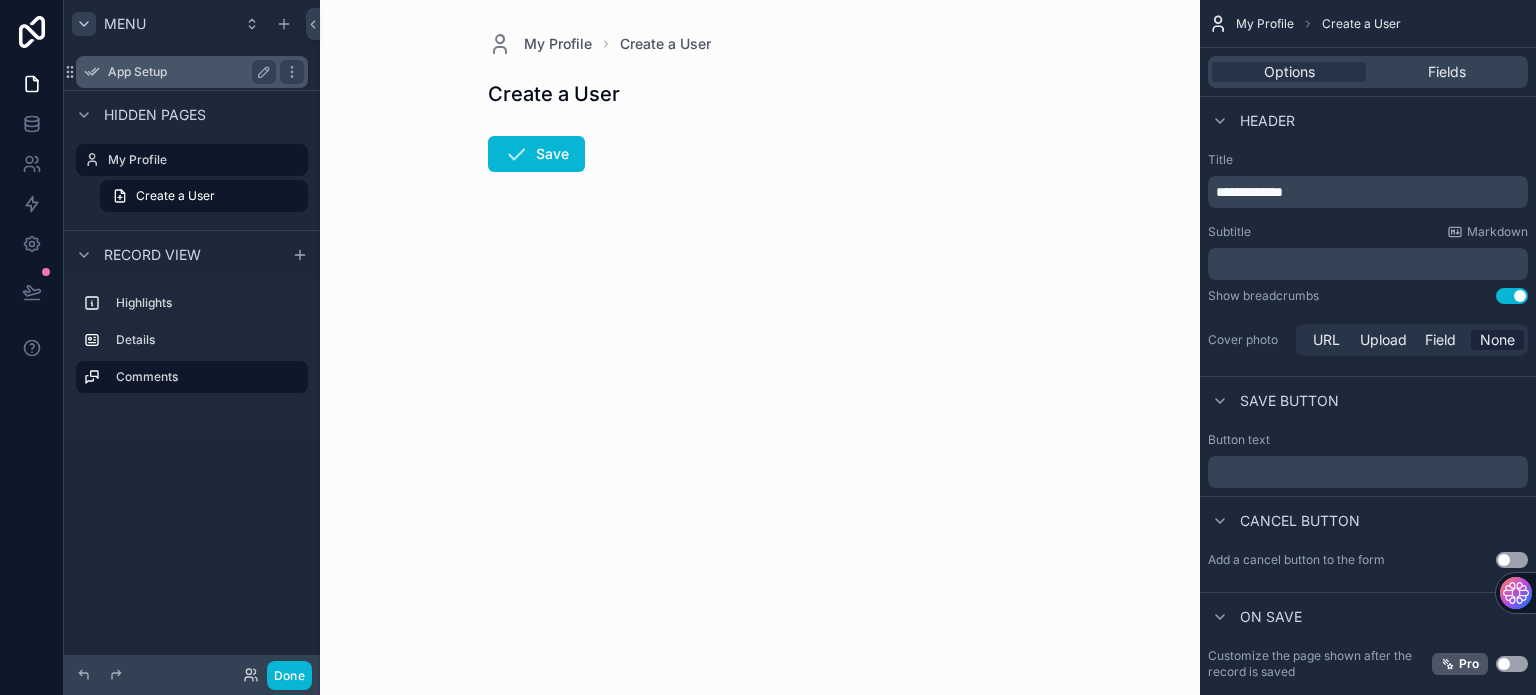 click on "App Setup" at bounding box center [188, 72] 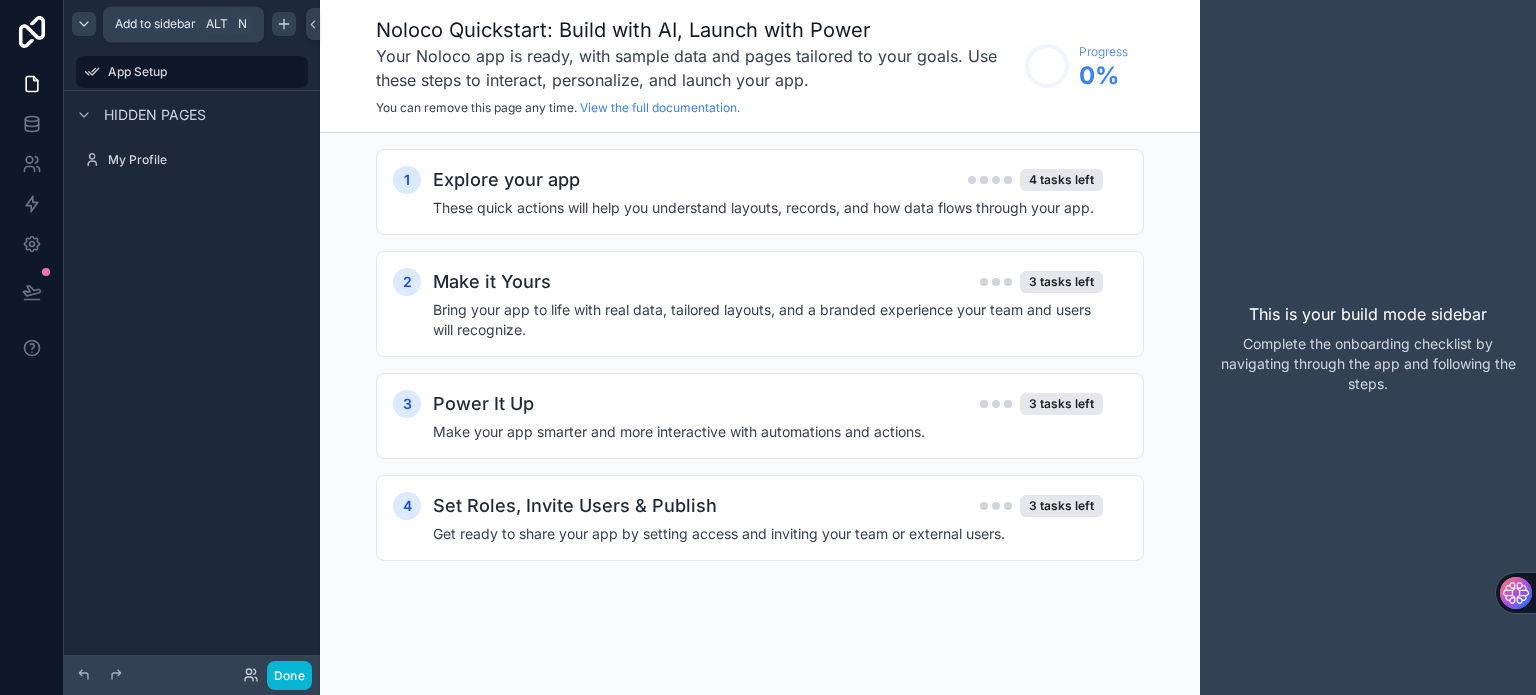 click 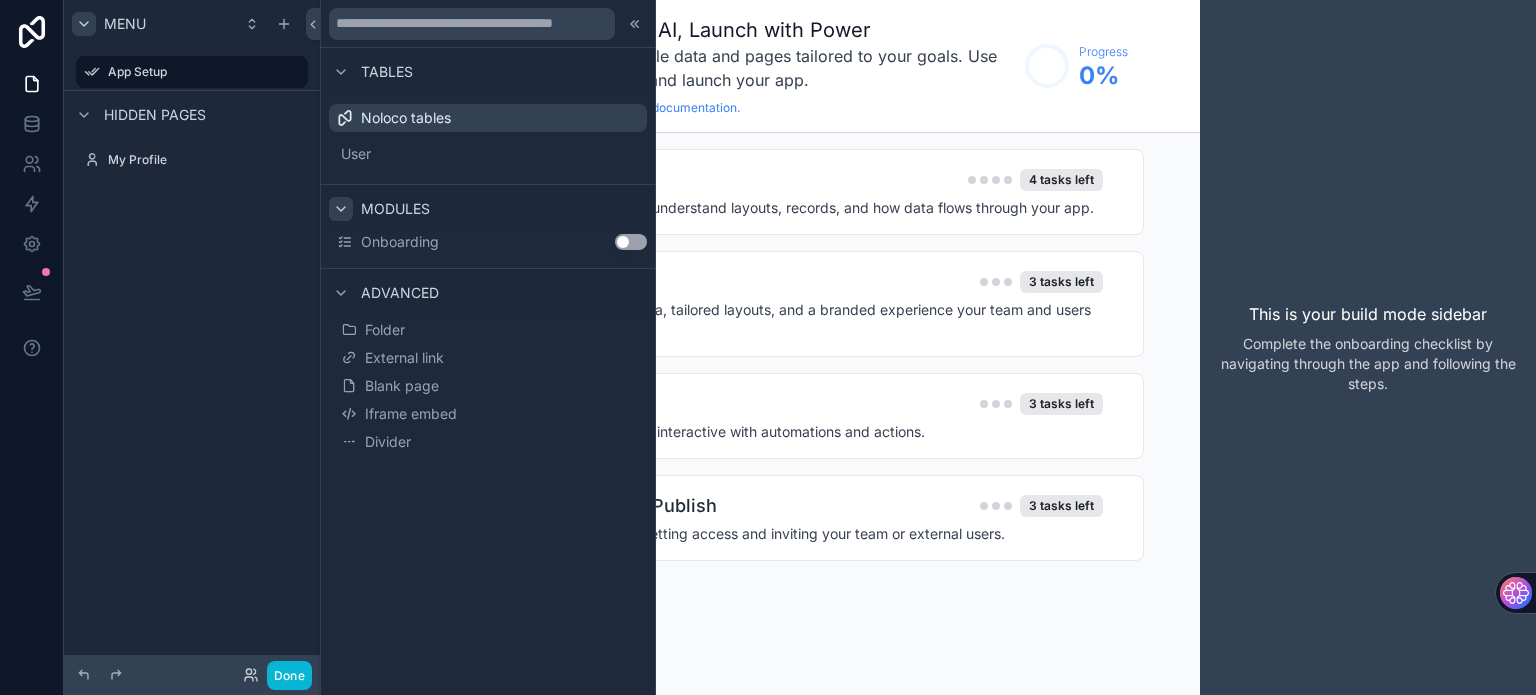 click 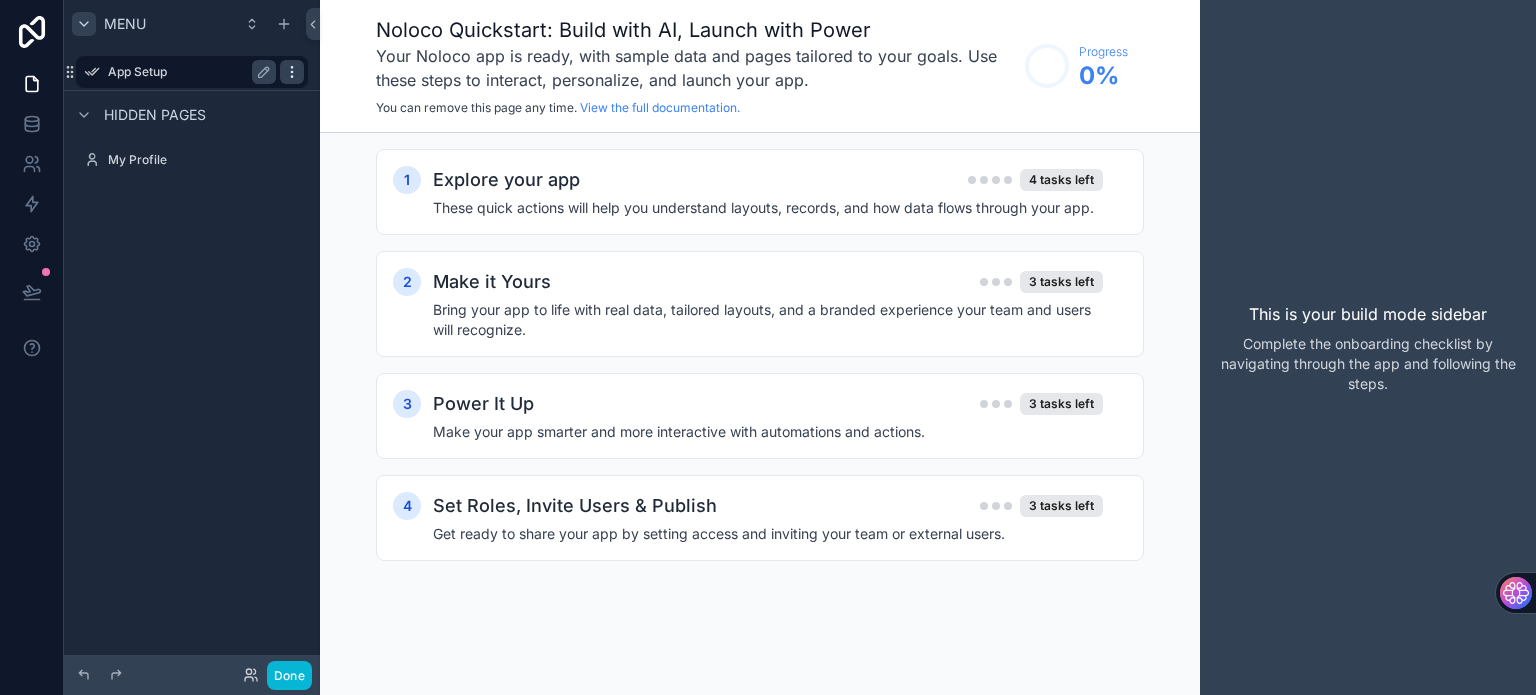 click 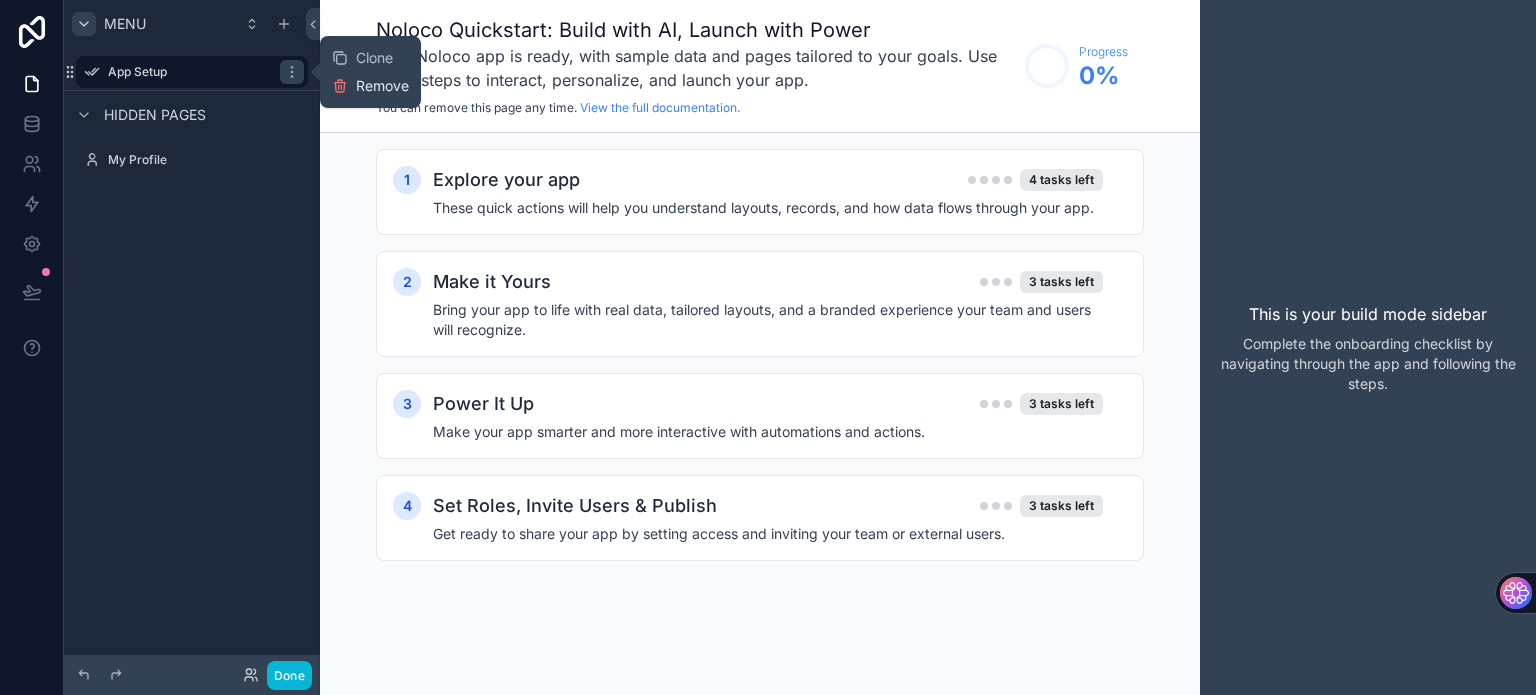 click on "Remove" at bounding box center (370, 86) 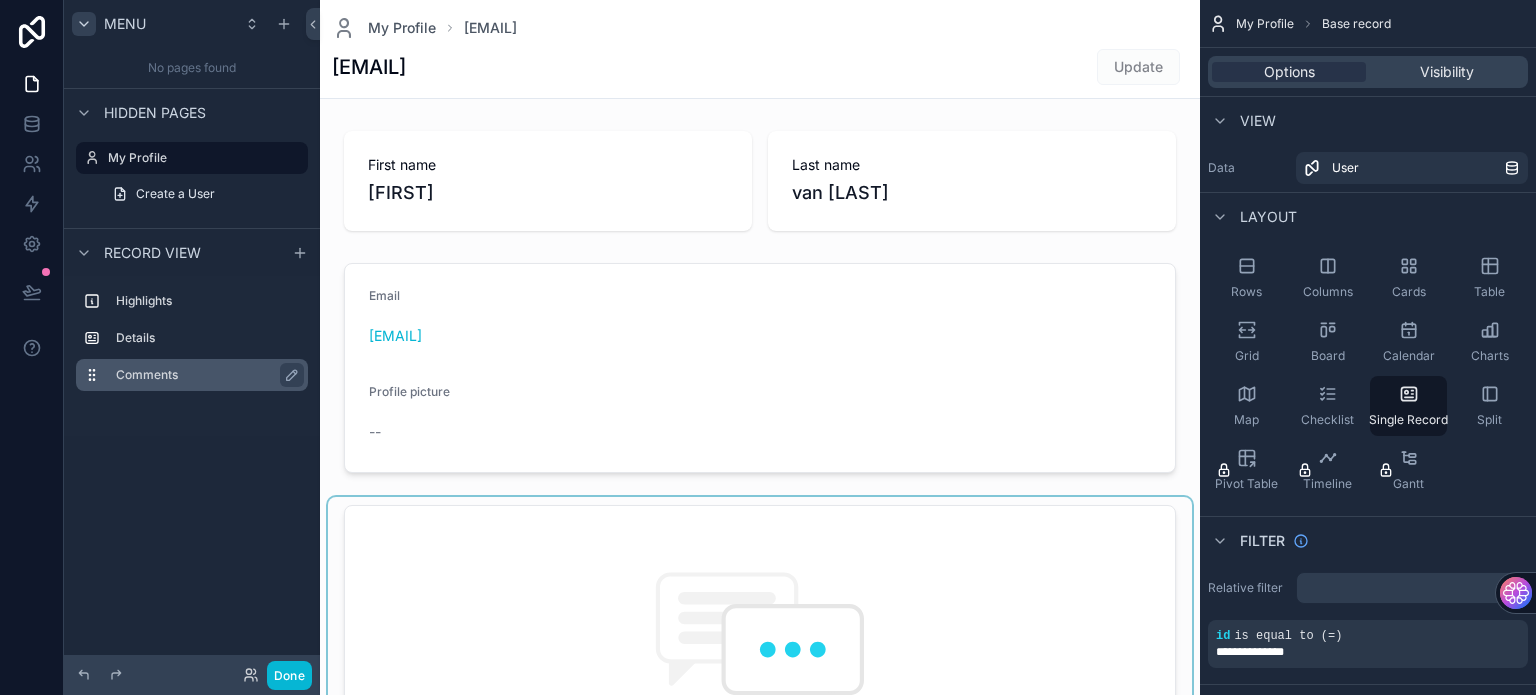 click on "Comments" at bounding box center (204, 375) 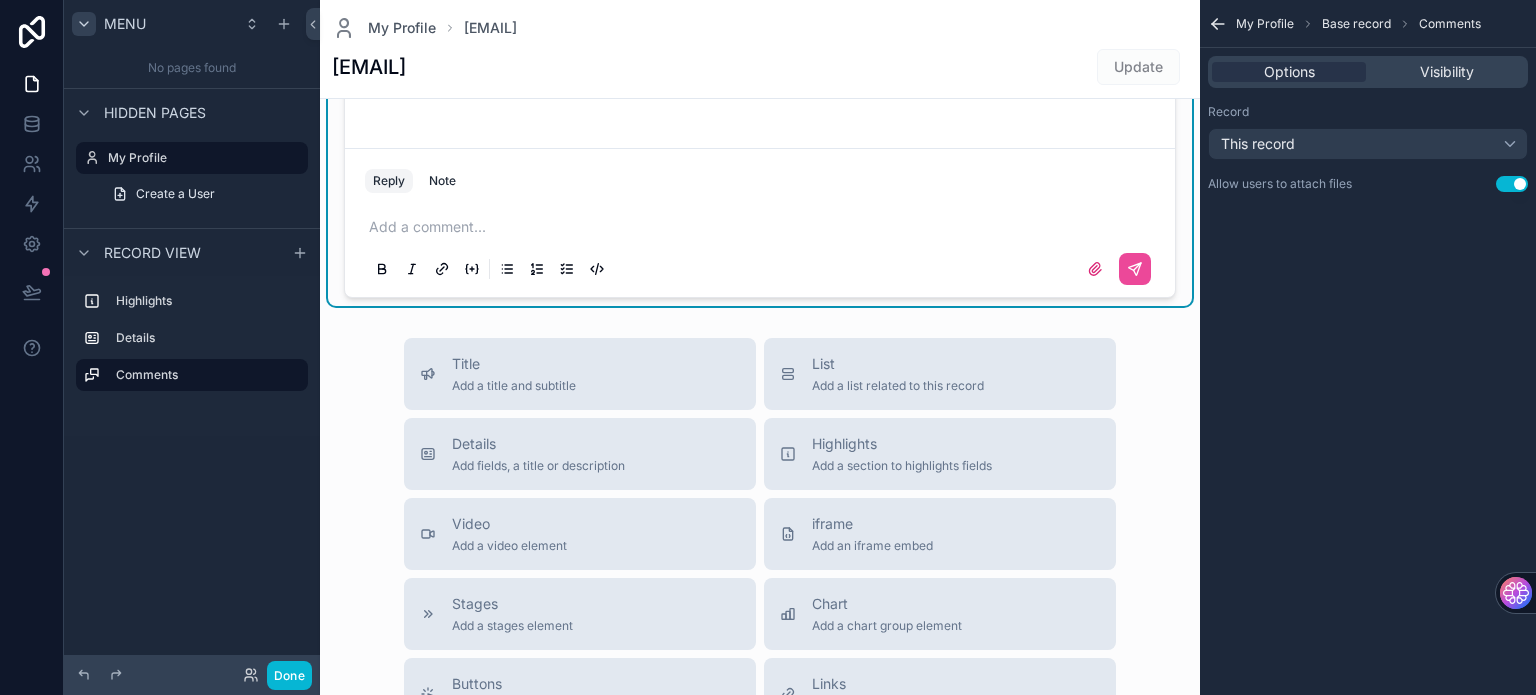 scroll, scrollTop: 800, scrollLeft: 0, axis: vertical 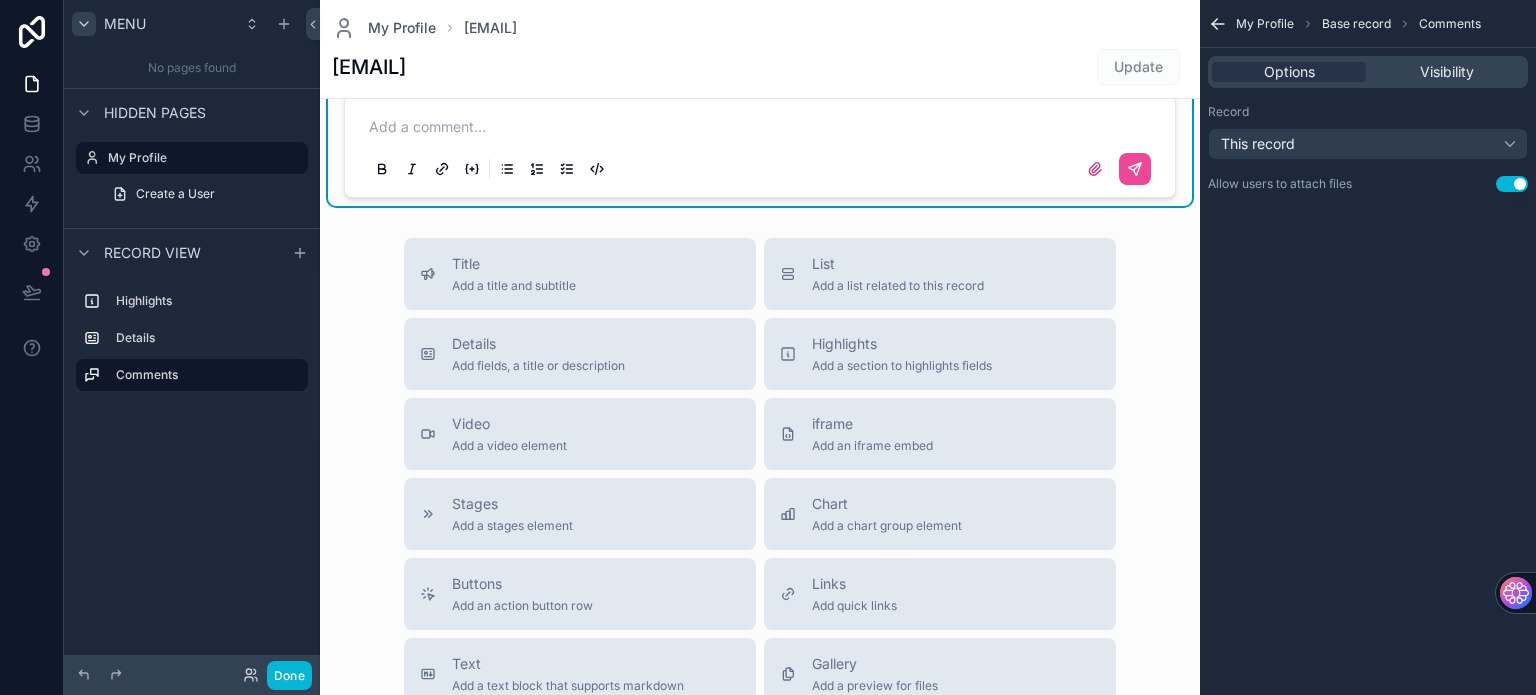click on "No pages found" at bounding box center (192, 68) 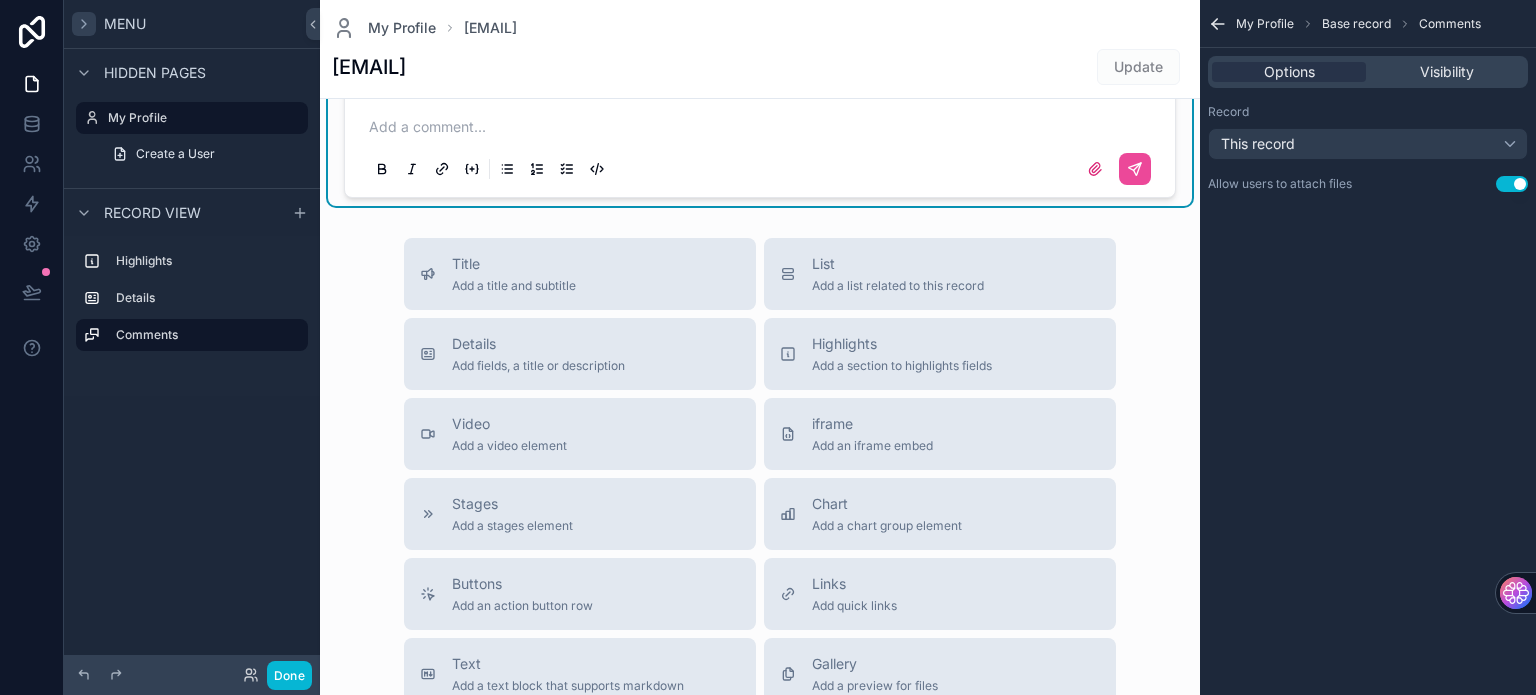 click 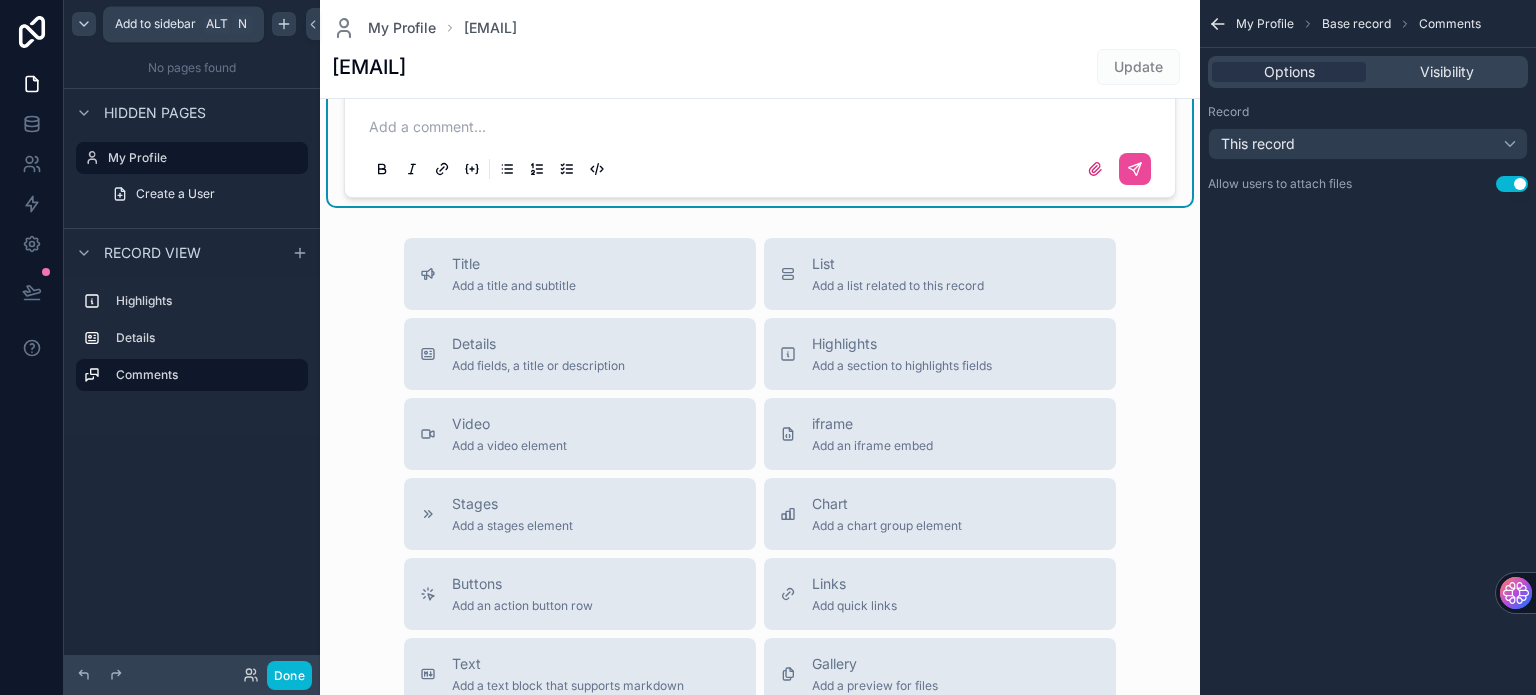 click 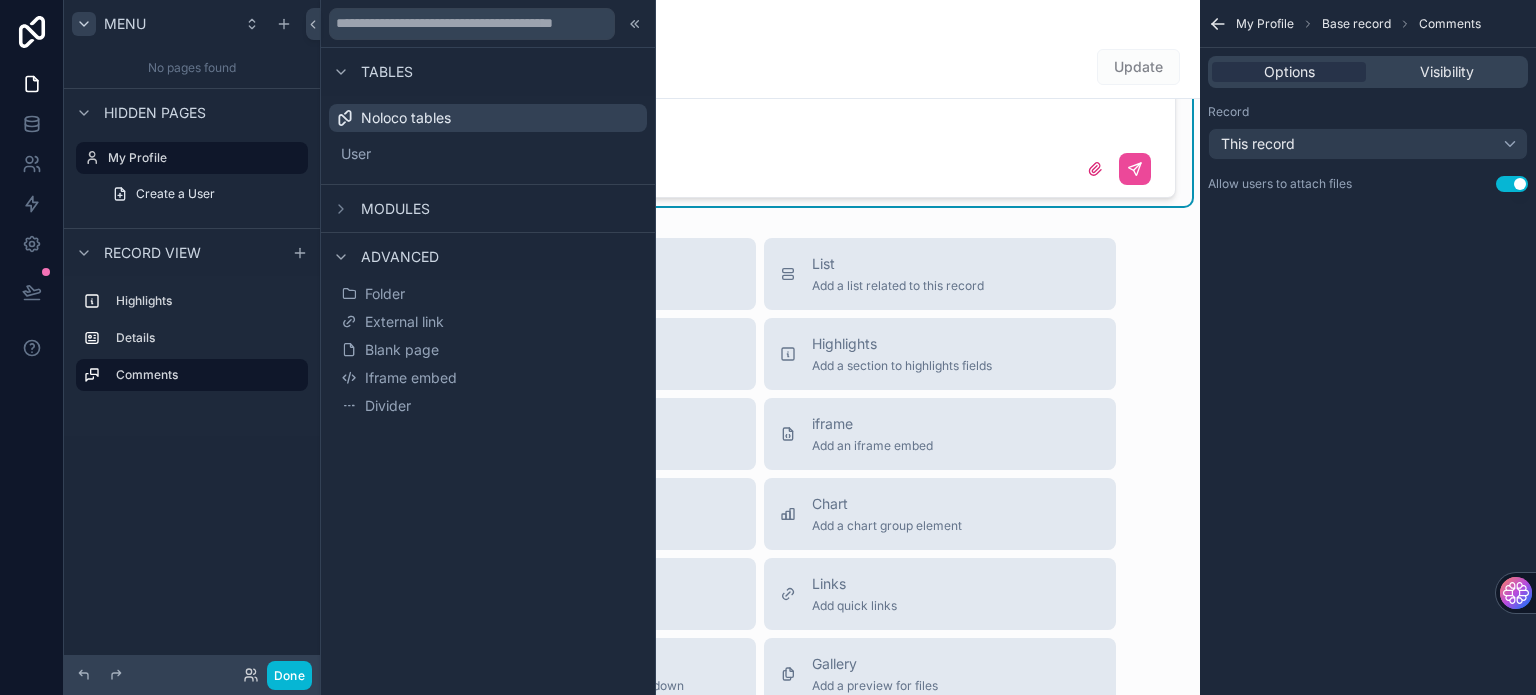 click on "Noloco tables" at bounding box center (406, 118) 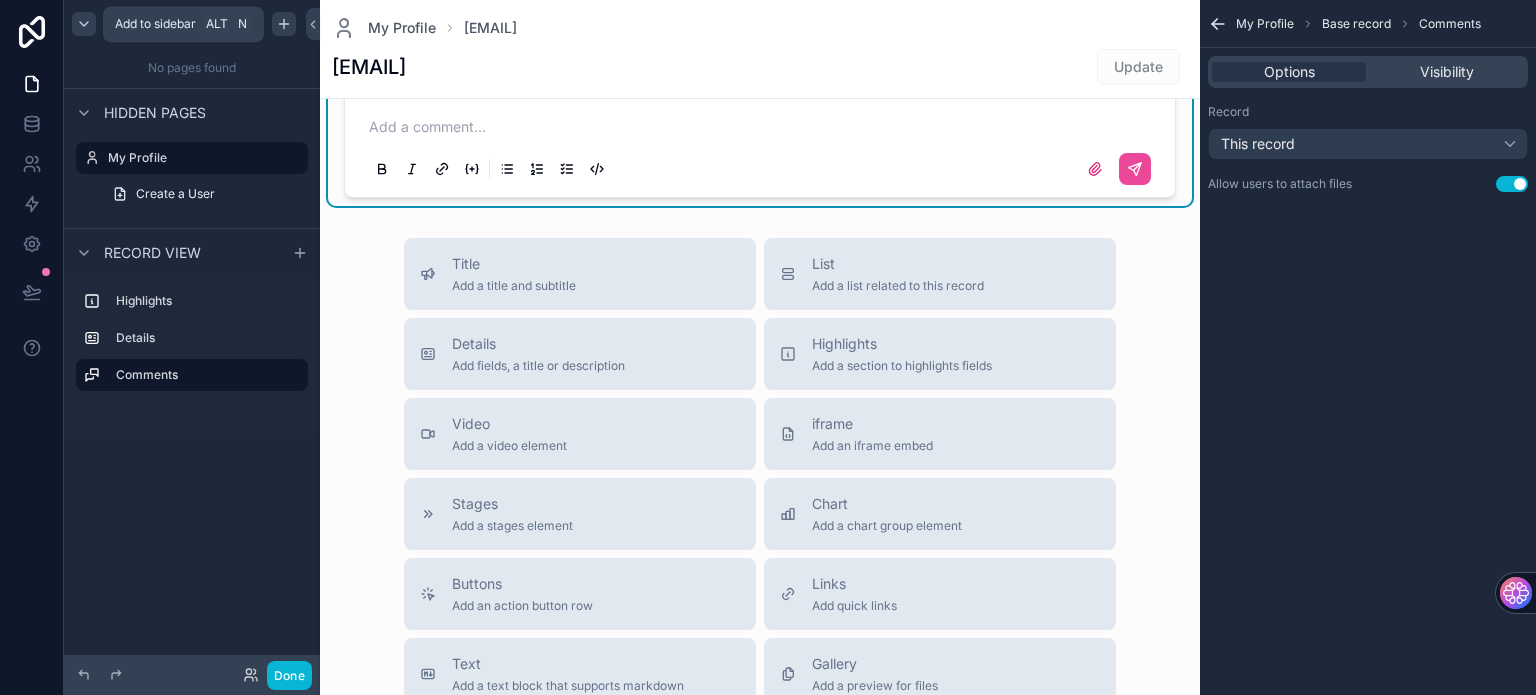 click 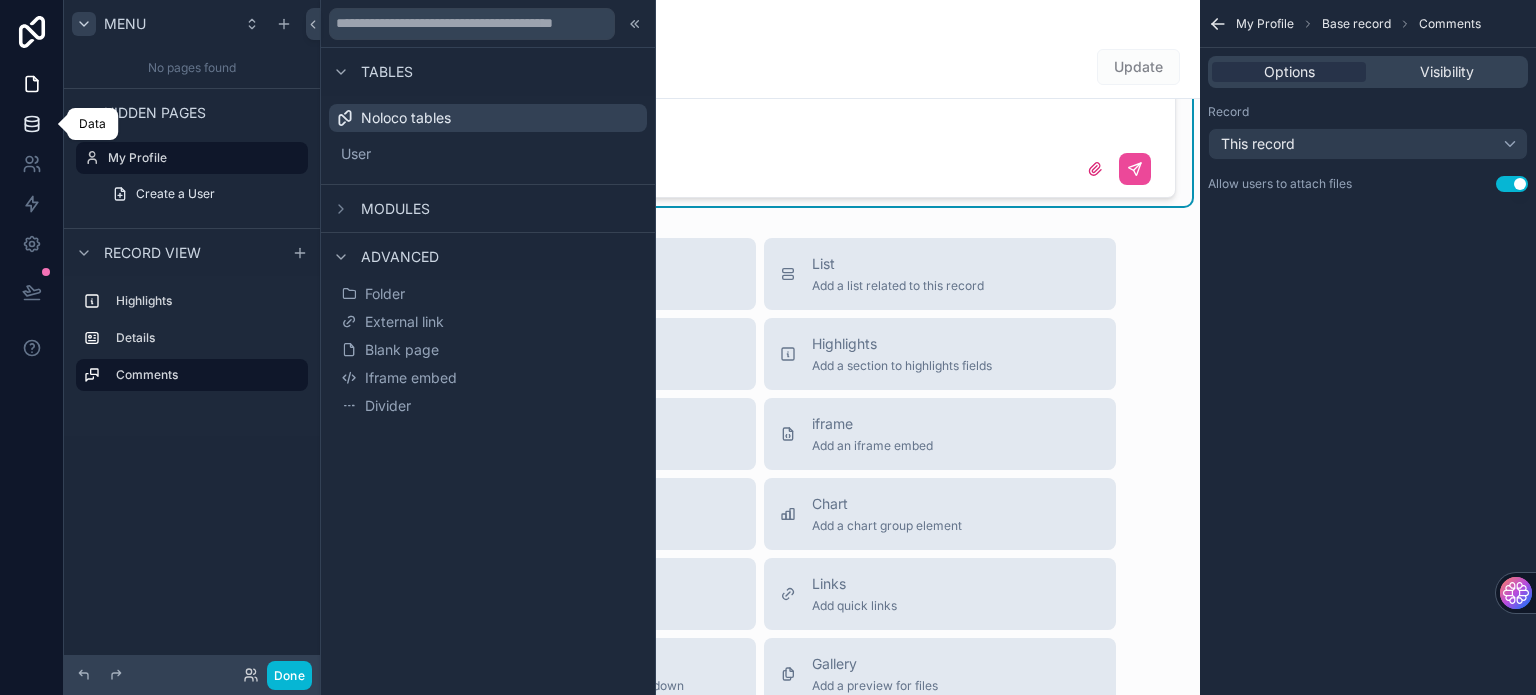 click at bounding box center (31, 124) 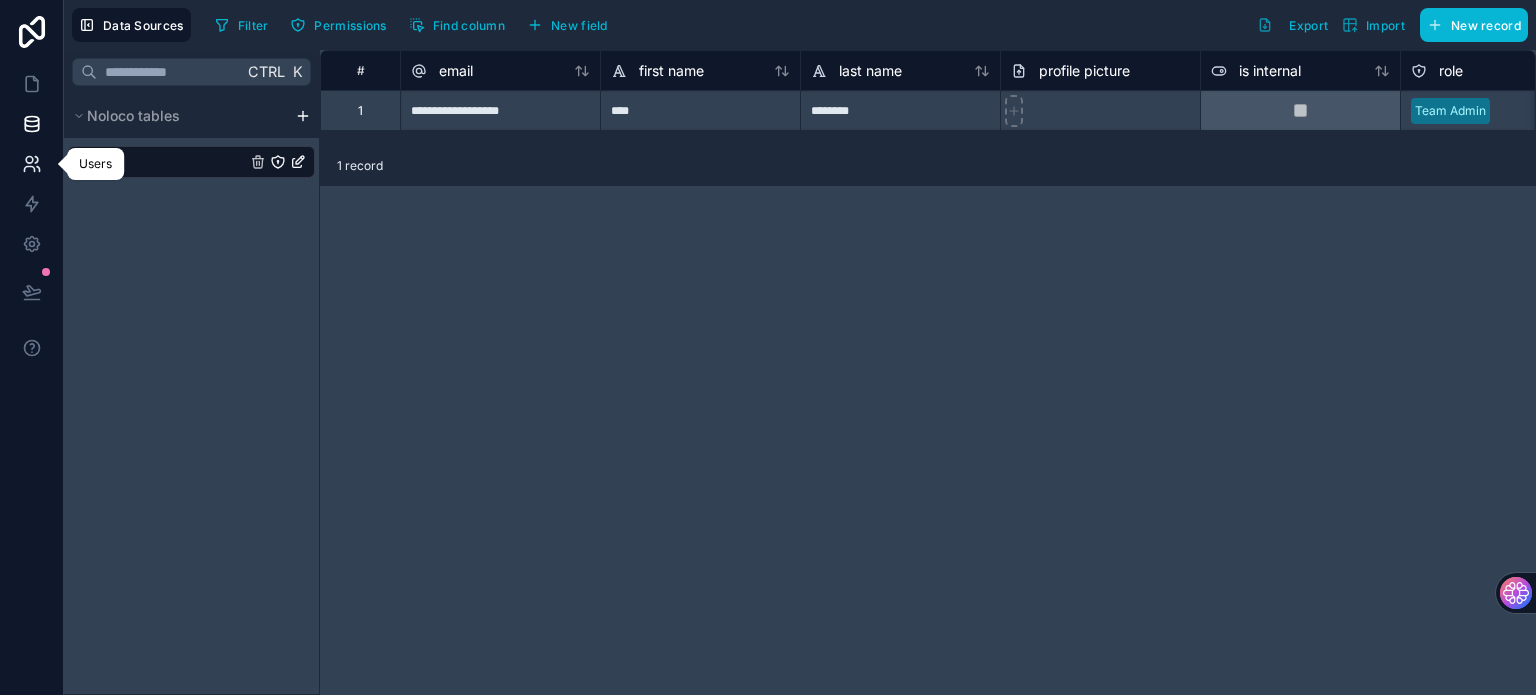 click 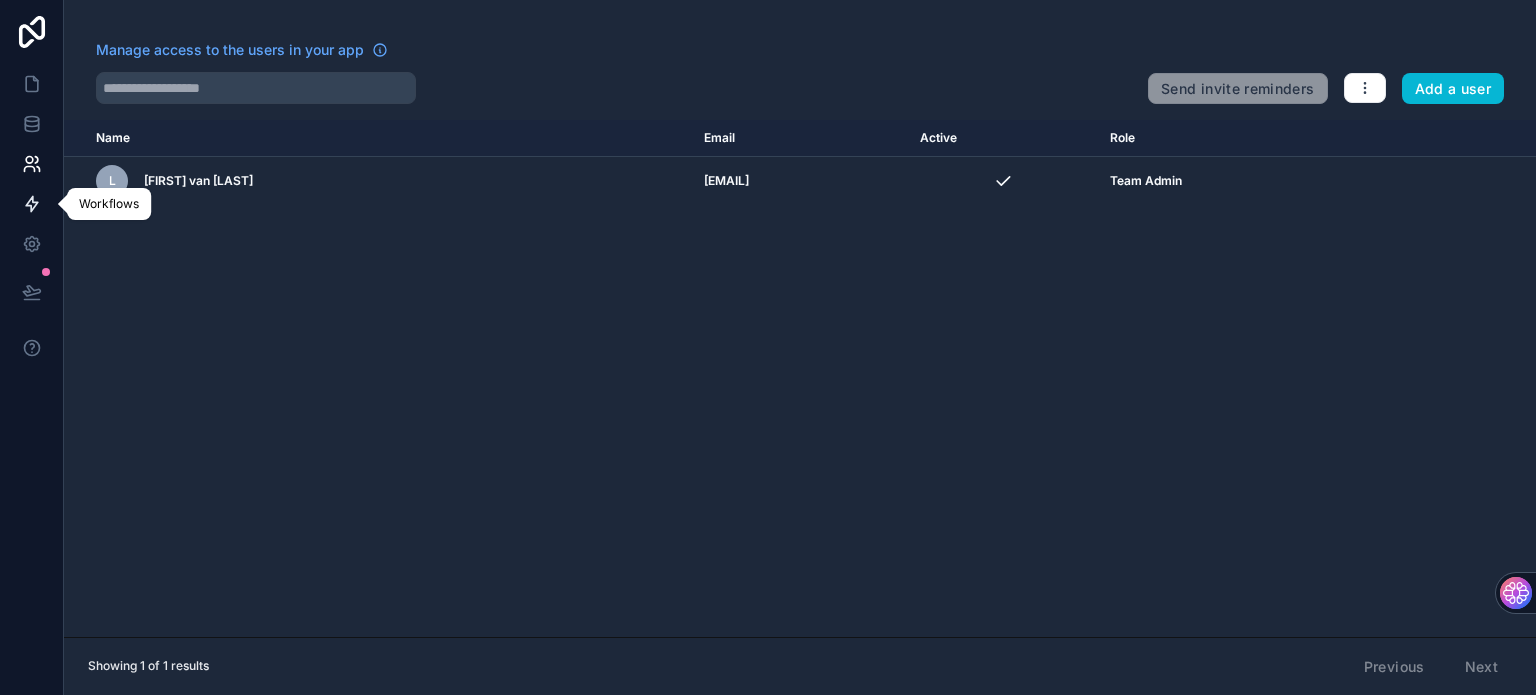 click 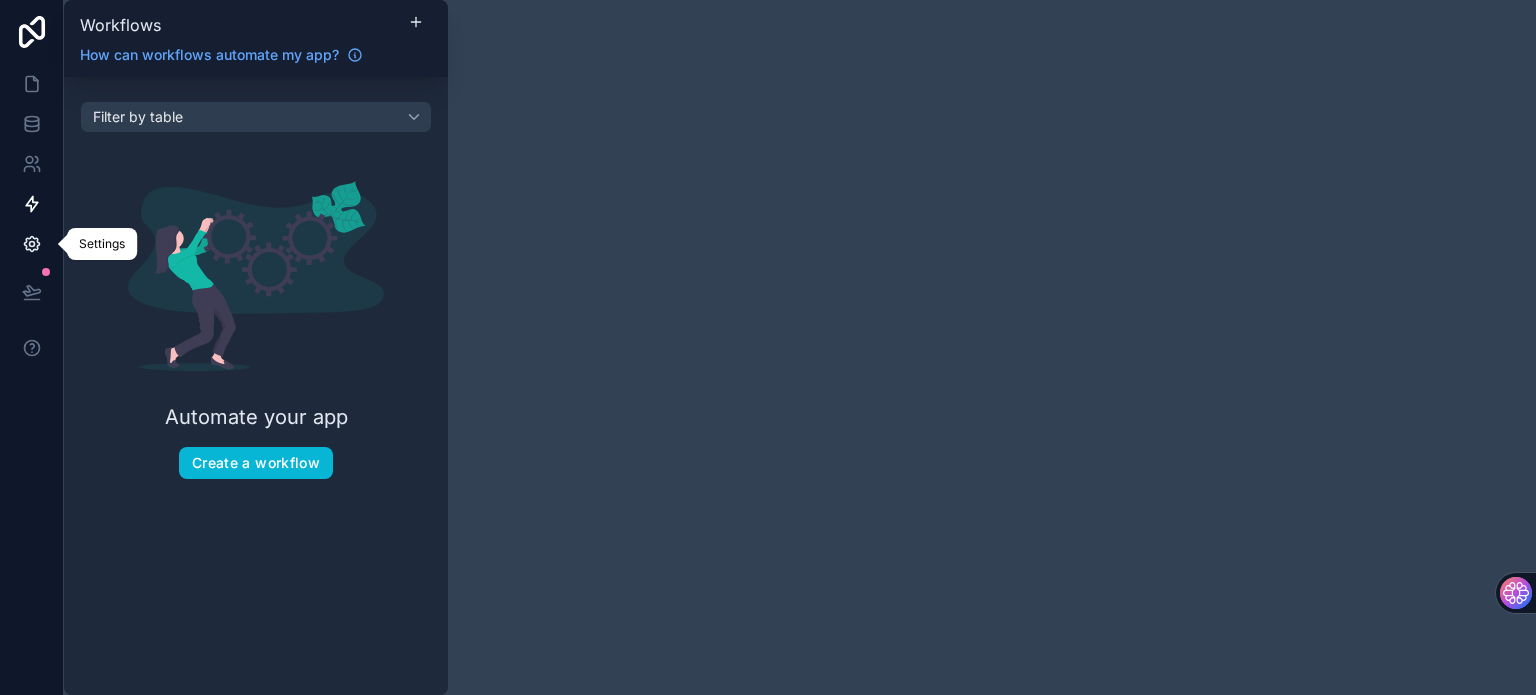 click at bounding box center [31, 244] 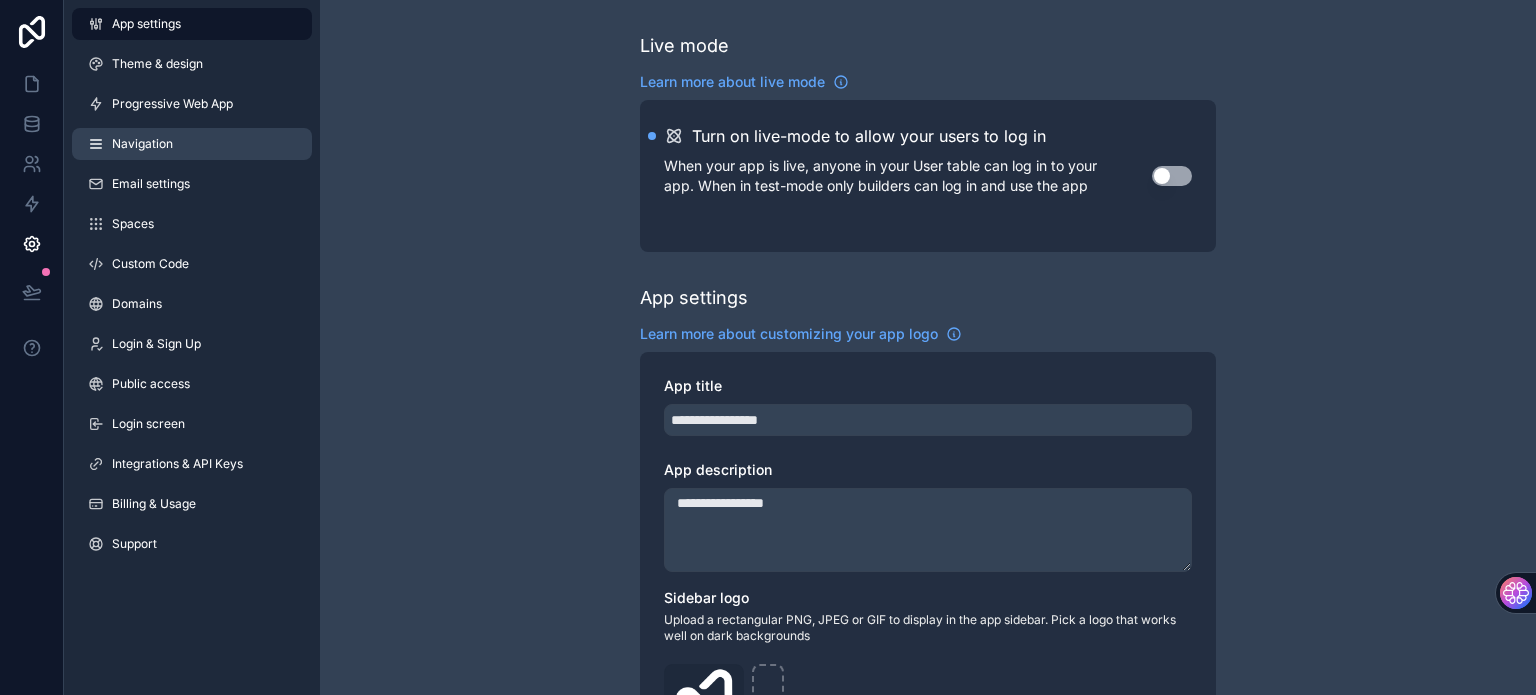 click on "Navigation" at bounding box center [192, 144] 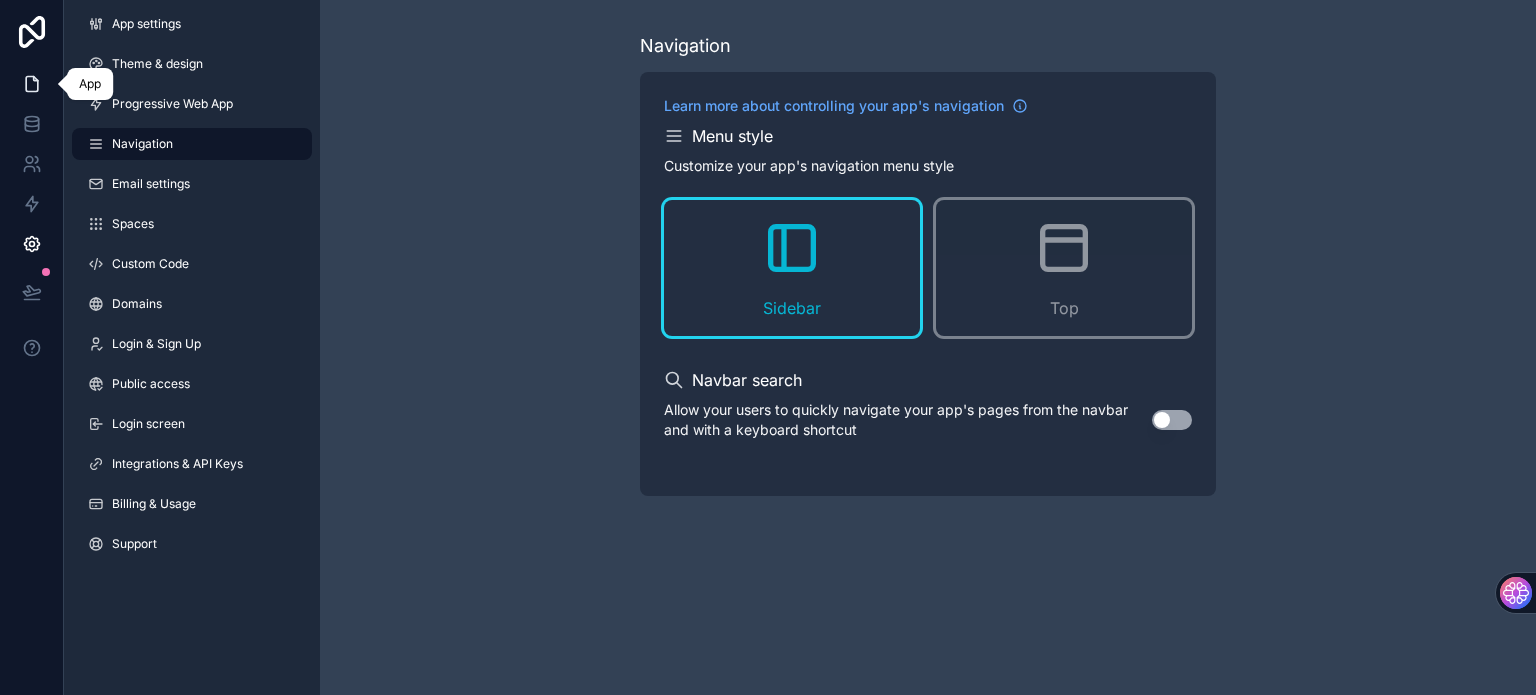 click at bounding box center (31, 84) 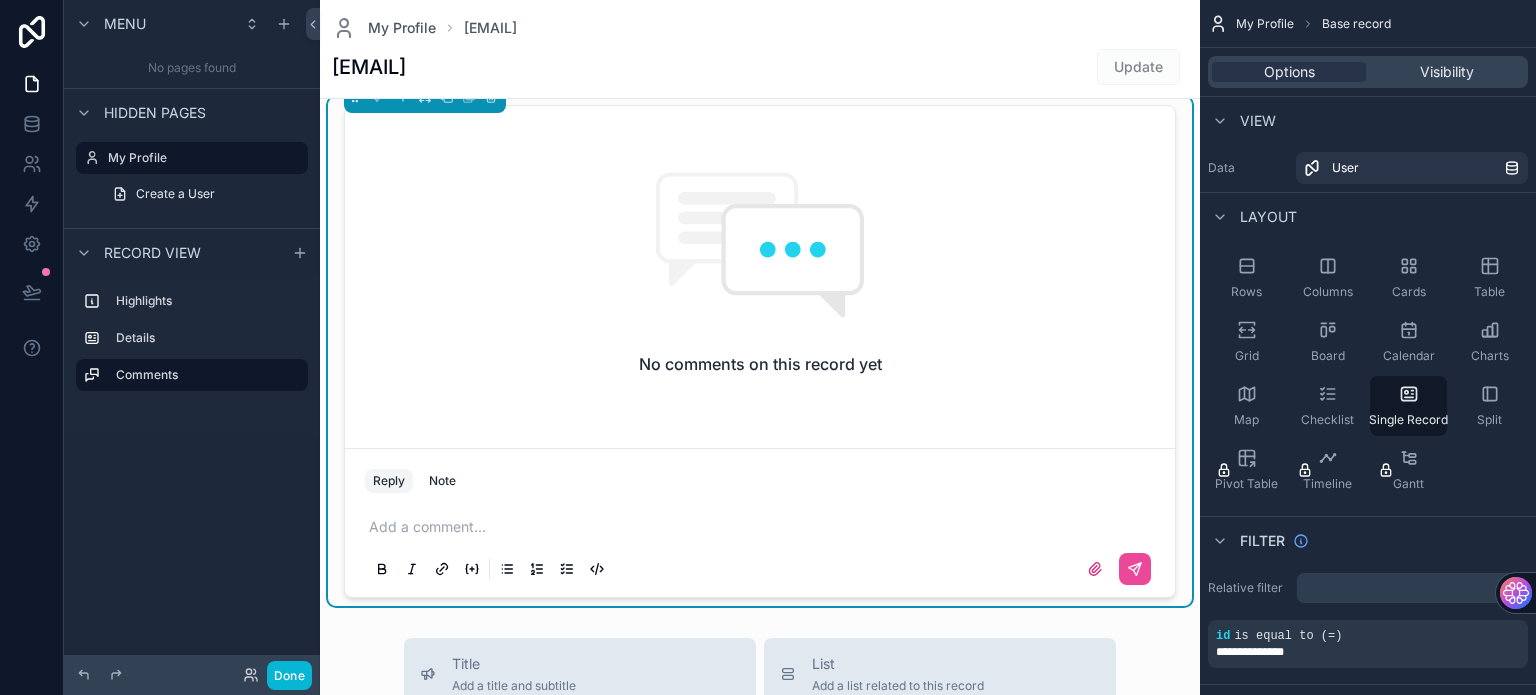 scroll, scrollTop: 500, scrollLeft: 0, axis: vertical 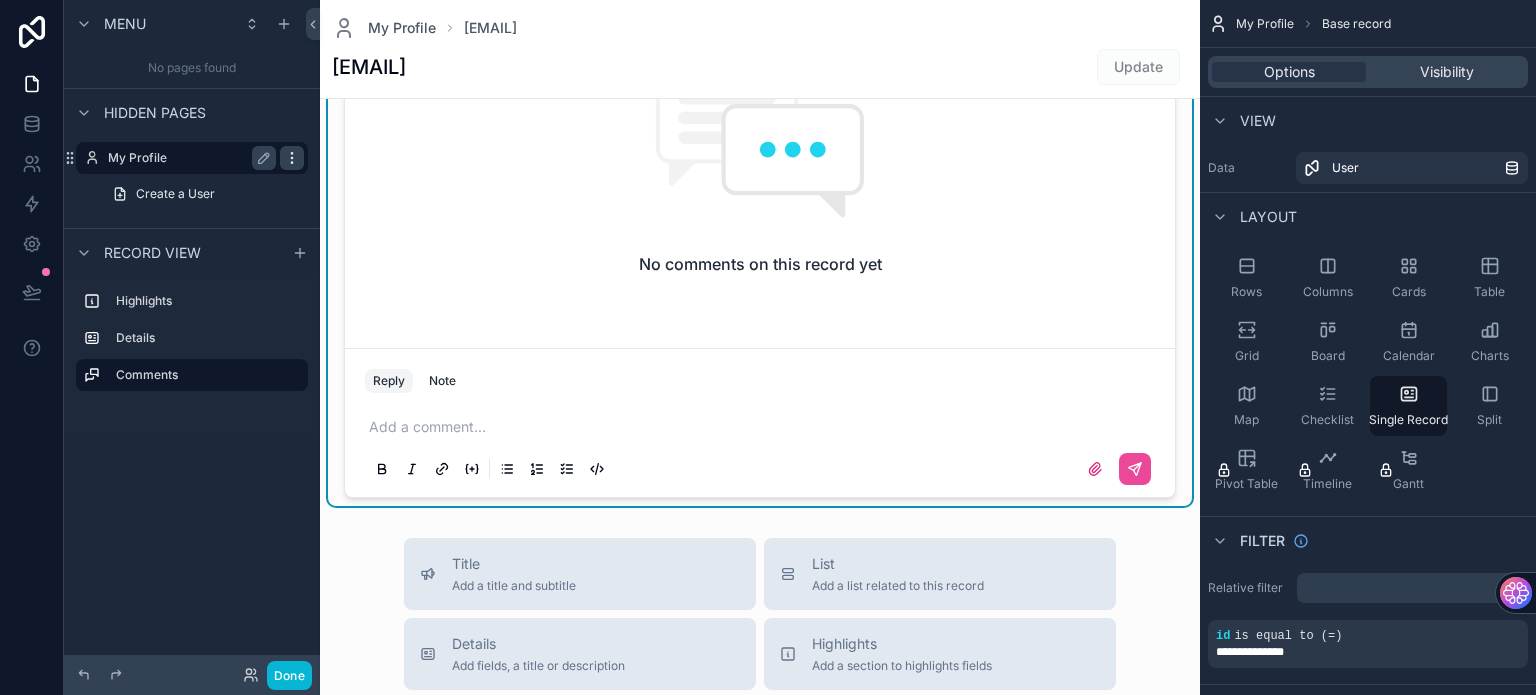 click 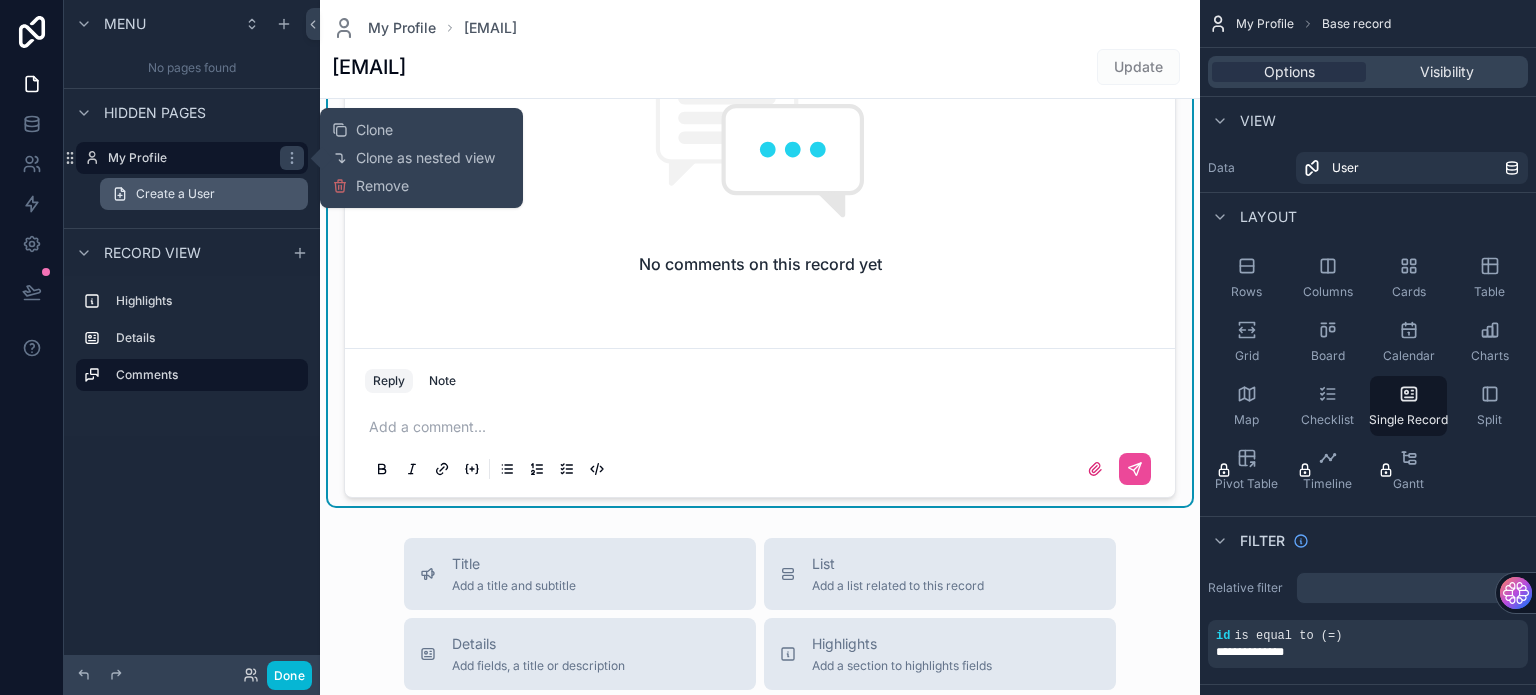 click on "Create a User" at bounding box center [175, 194] 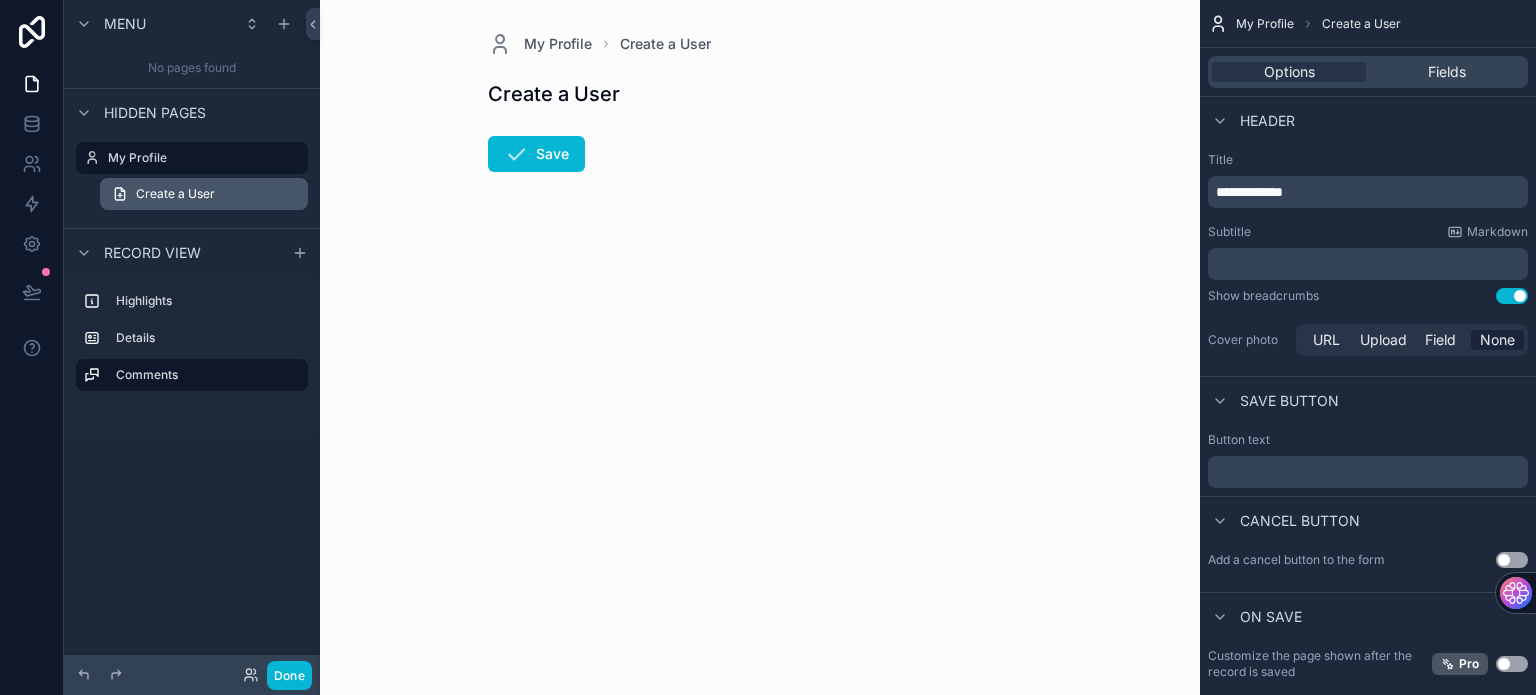 scroll, scrollTop: 0, scrollLeft: 0, axis: both 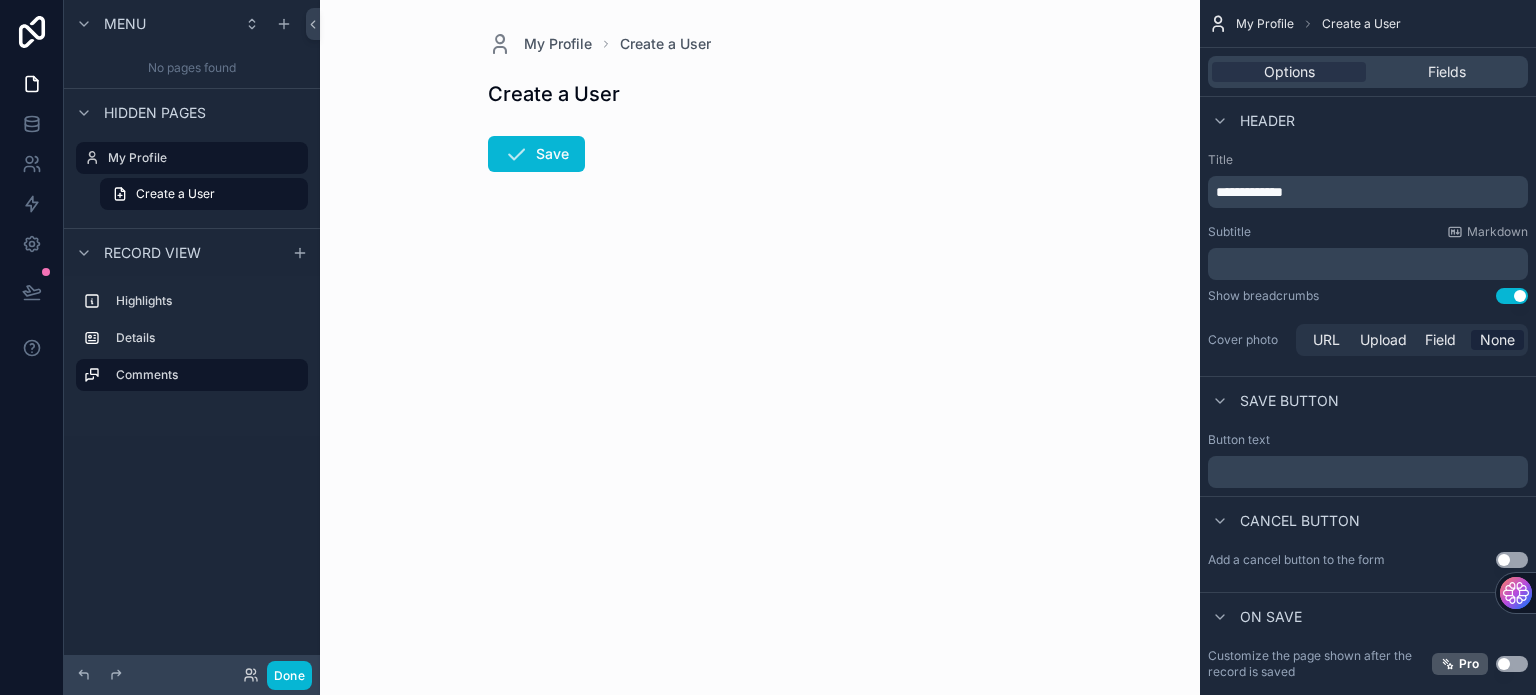 click on "No pages found" at bounding box center (192, 68) 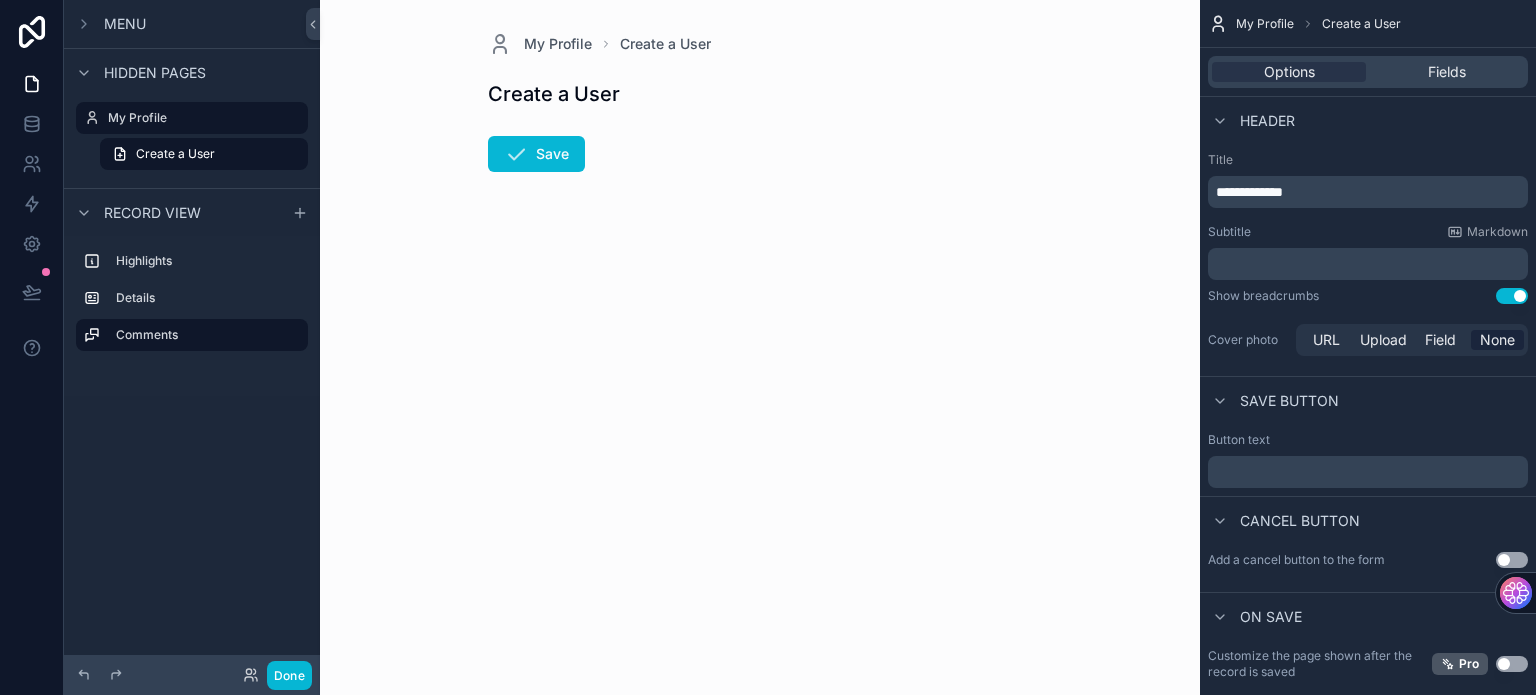 click on "Menu" at bounding box center (125, 24) 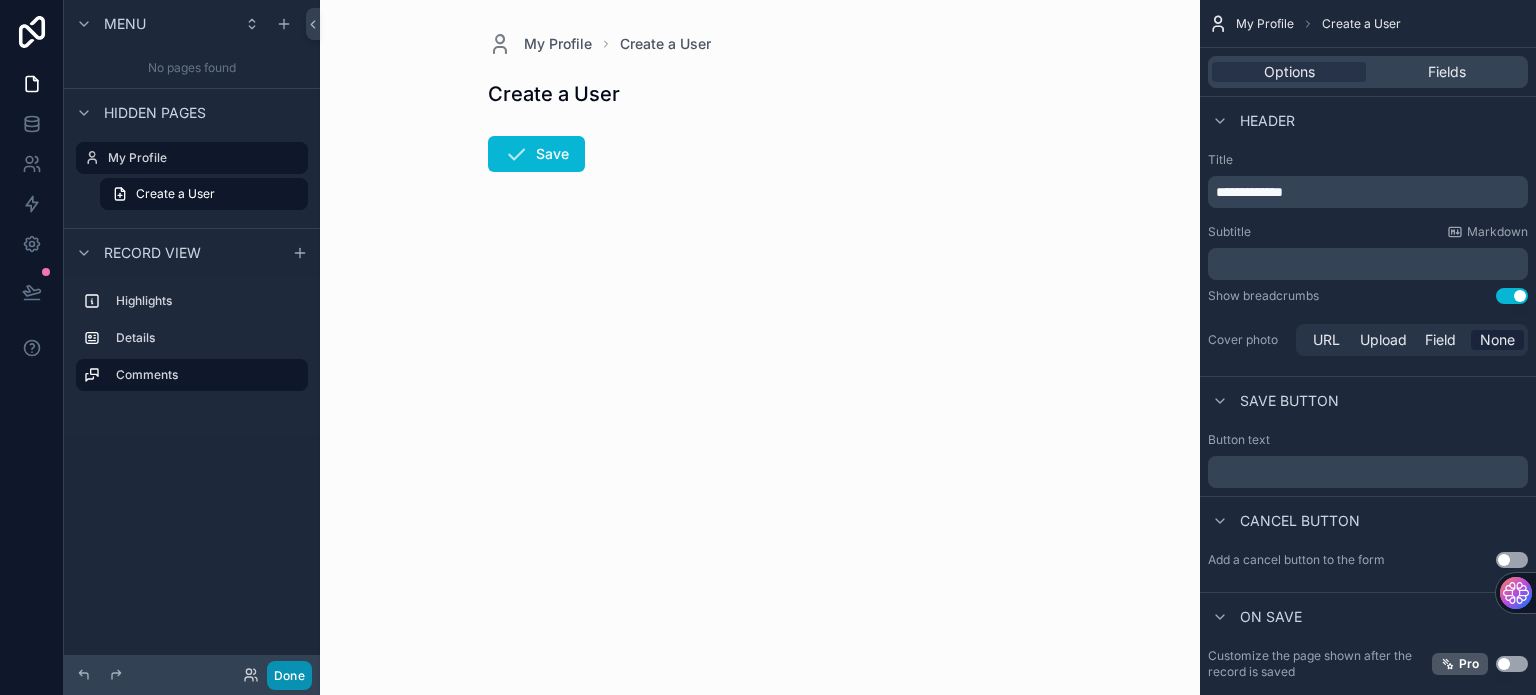 click on "Done" at bounding box center [289, 675] 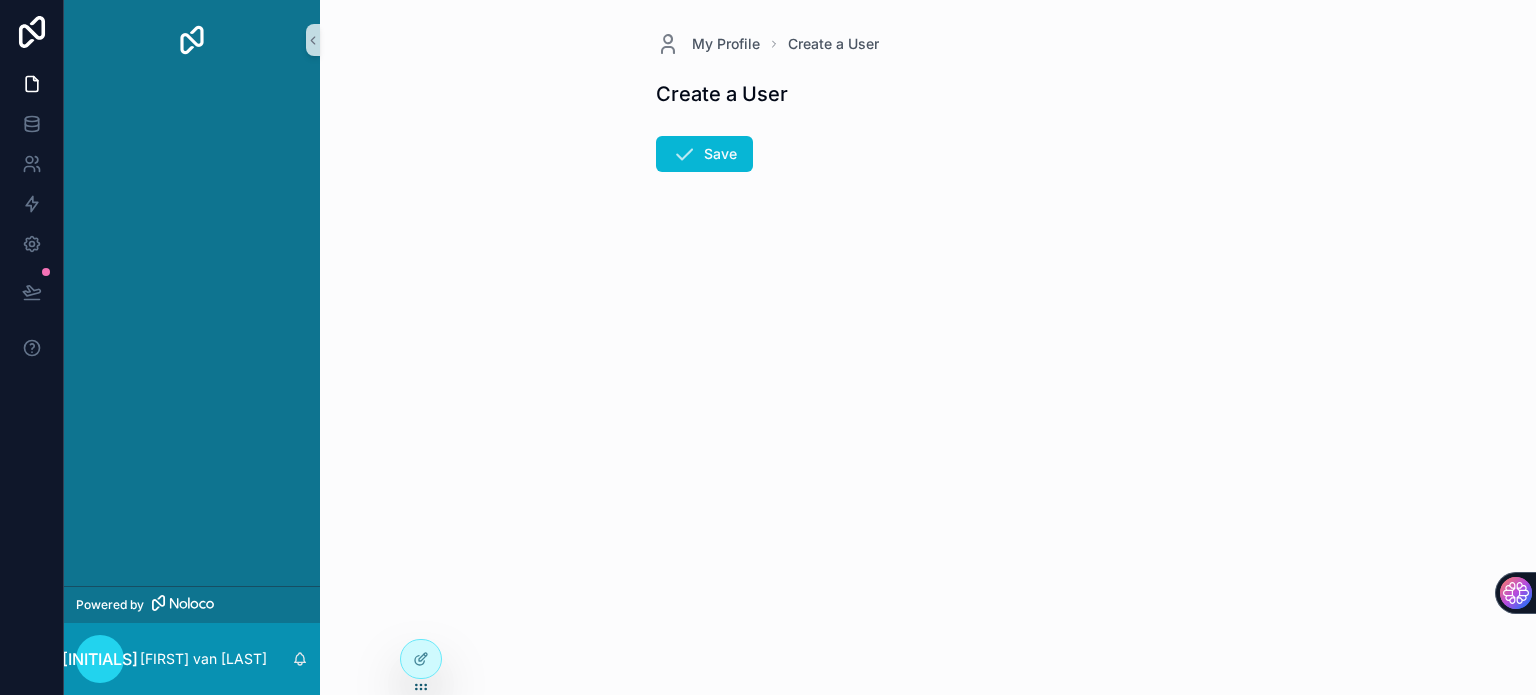 click at bounding box center [192, 40] 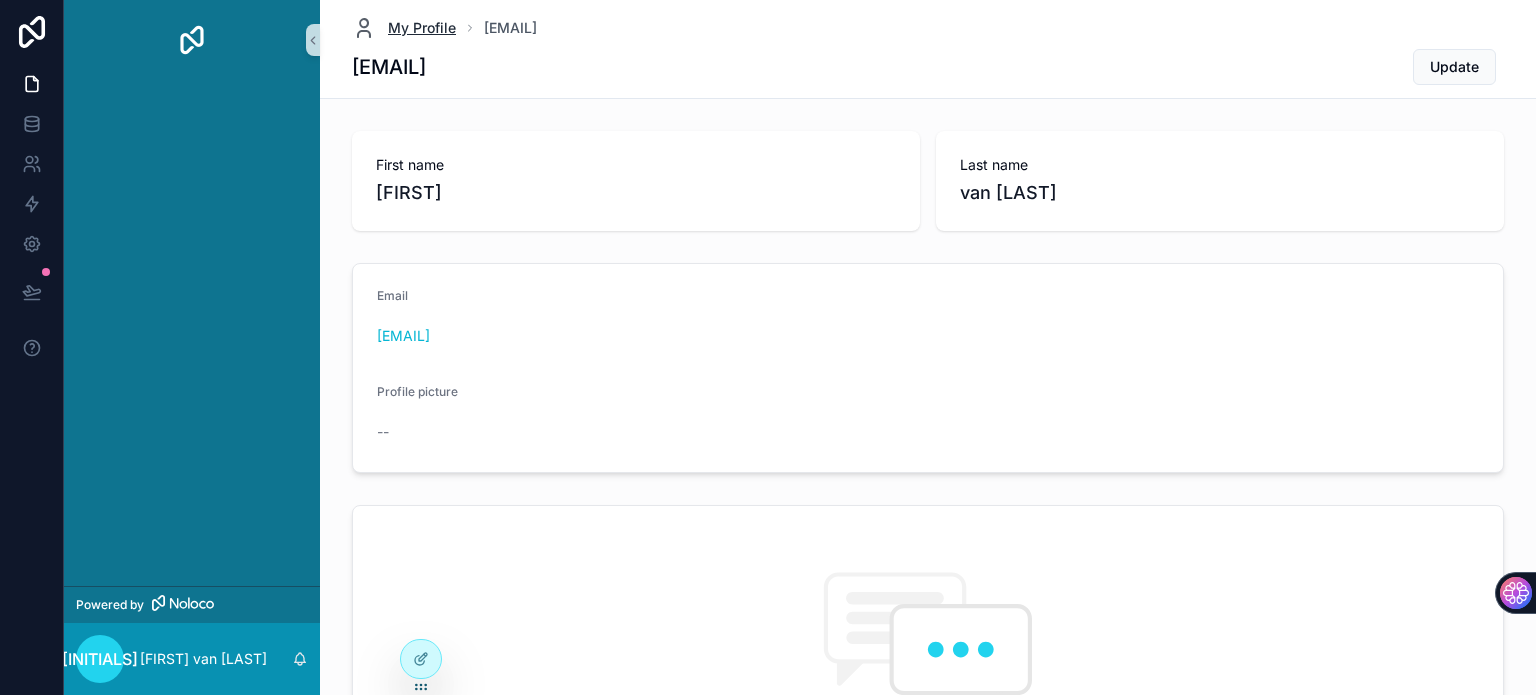 click at bounding box center (364, 28) 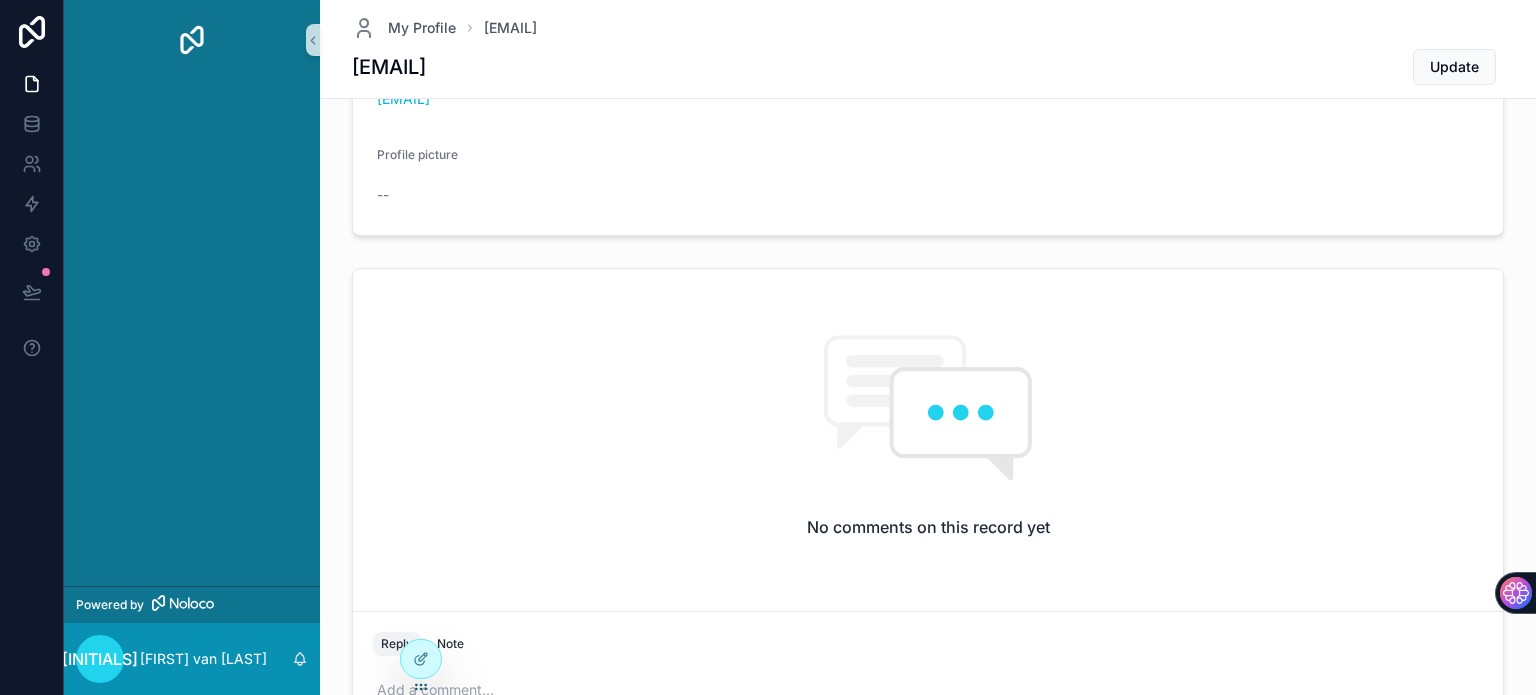 scroll, scrollTop: 37, scrollLeft: 0, axis: vertical 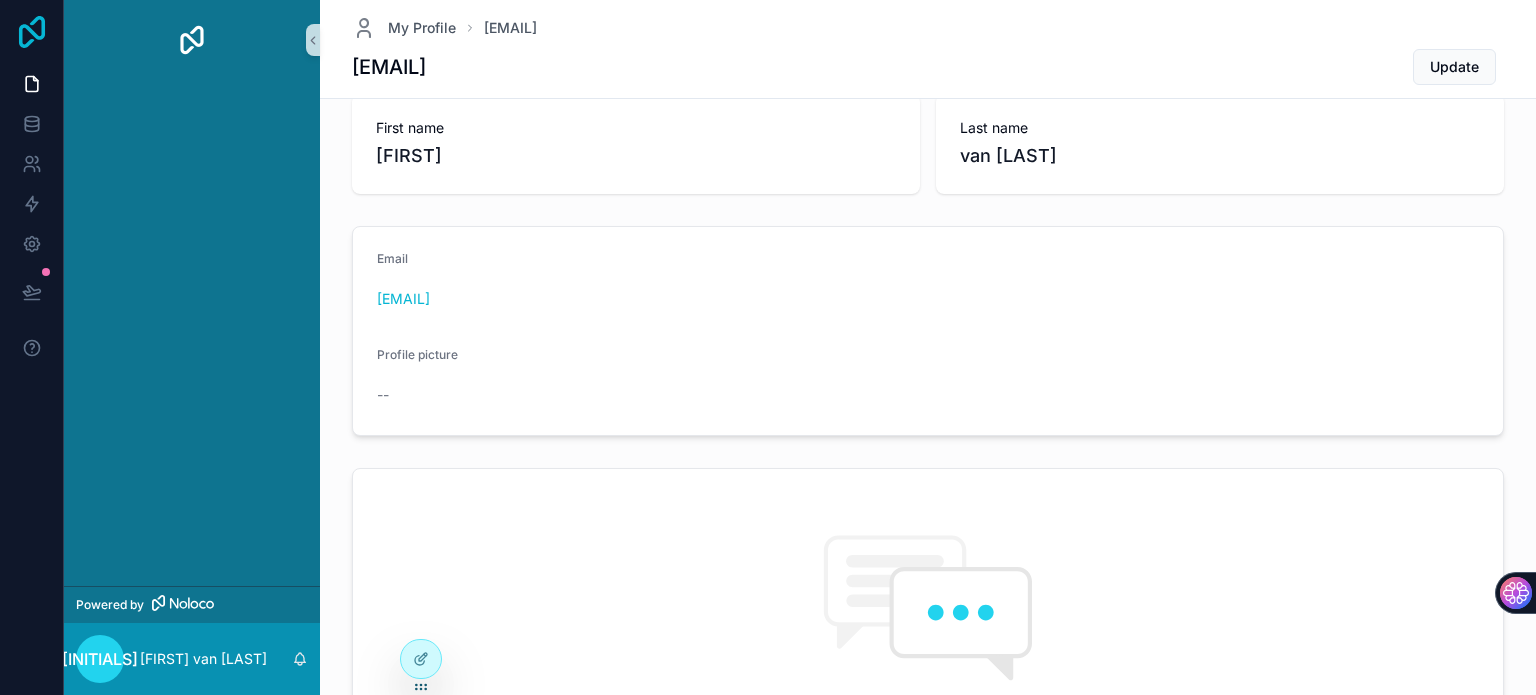 click 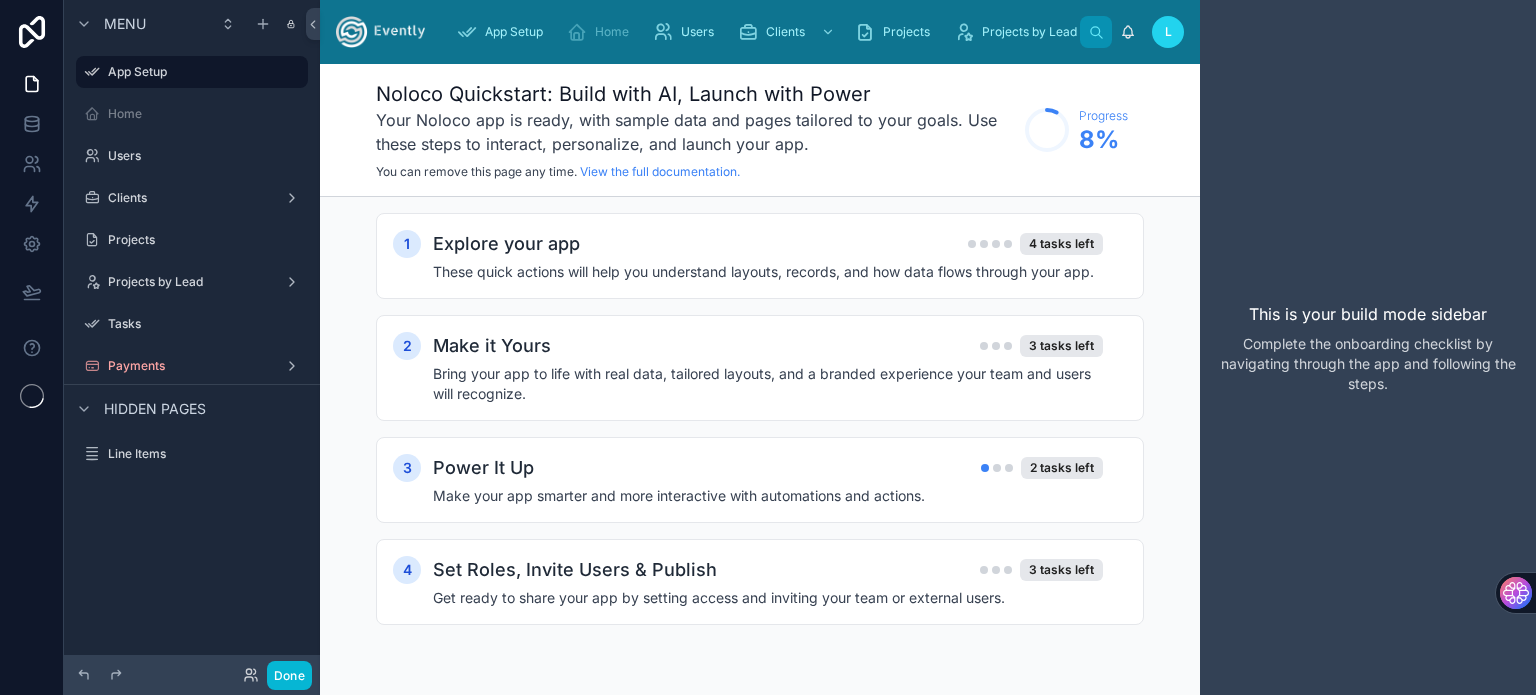 scroll, scrollTop: 0, scrollLeft: 0, axis: both 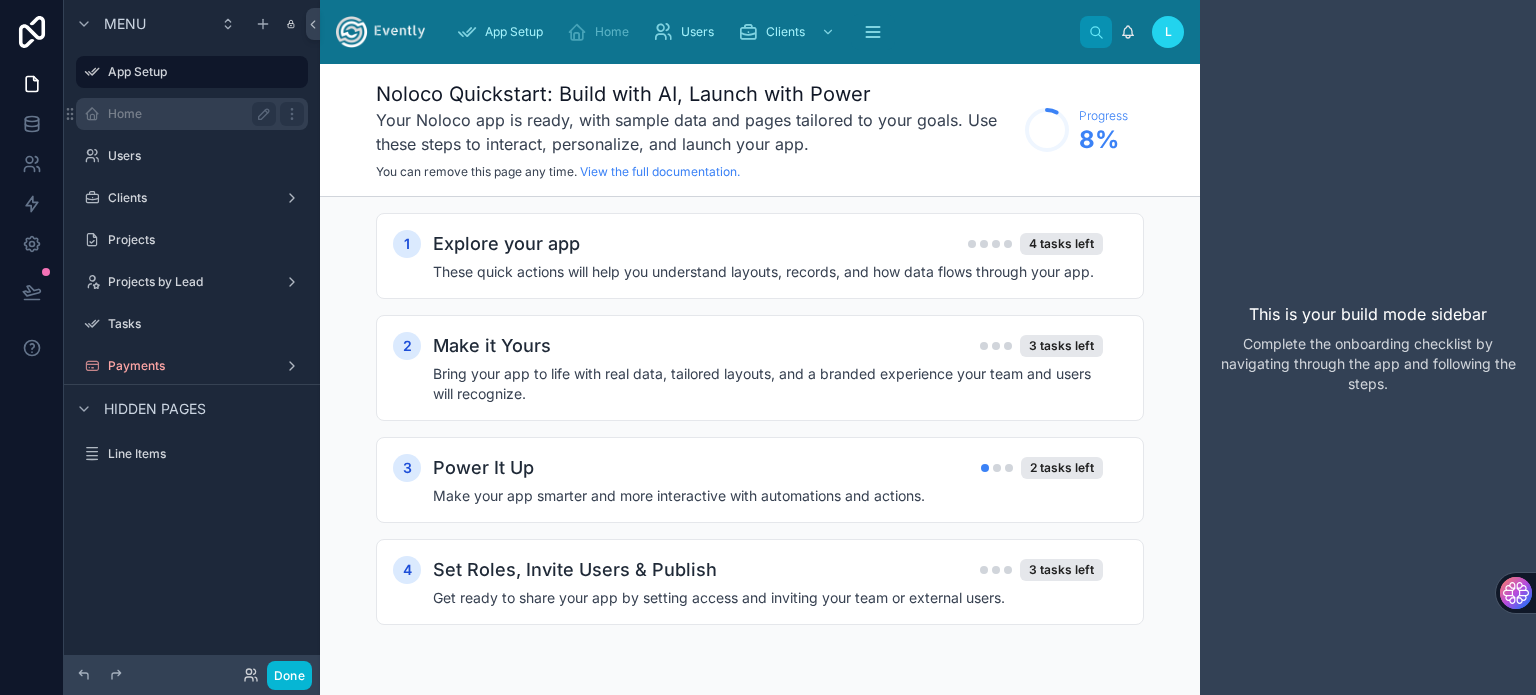 click on "Home" at bounding box center (188, 114) 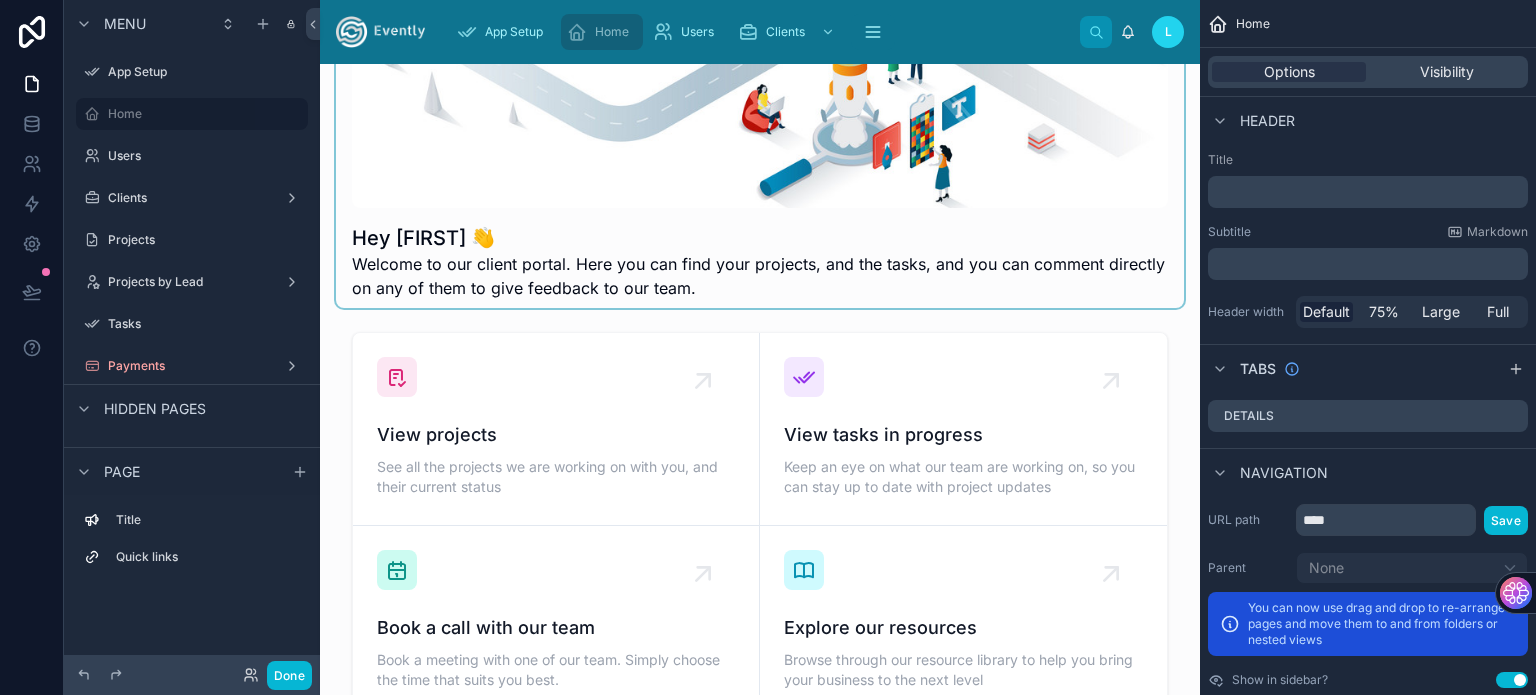 scroll, scrollTop: 100, scrollLeft: 0, axis: vertical 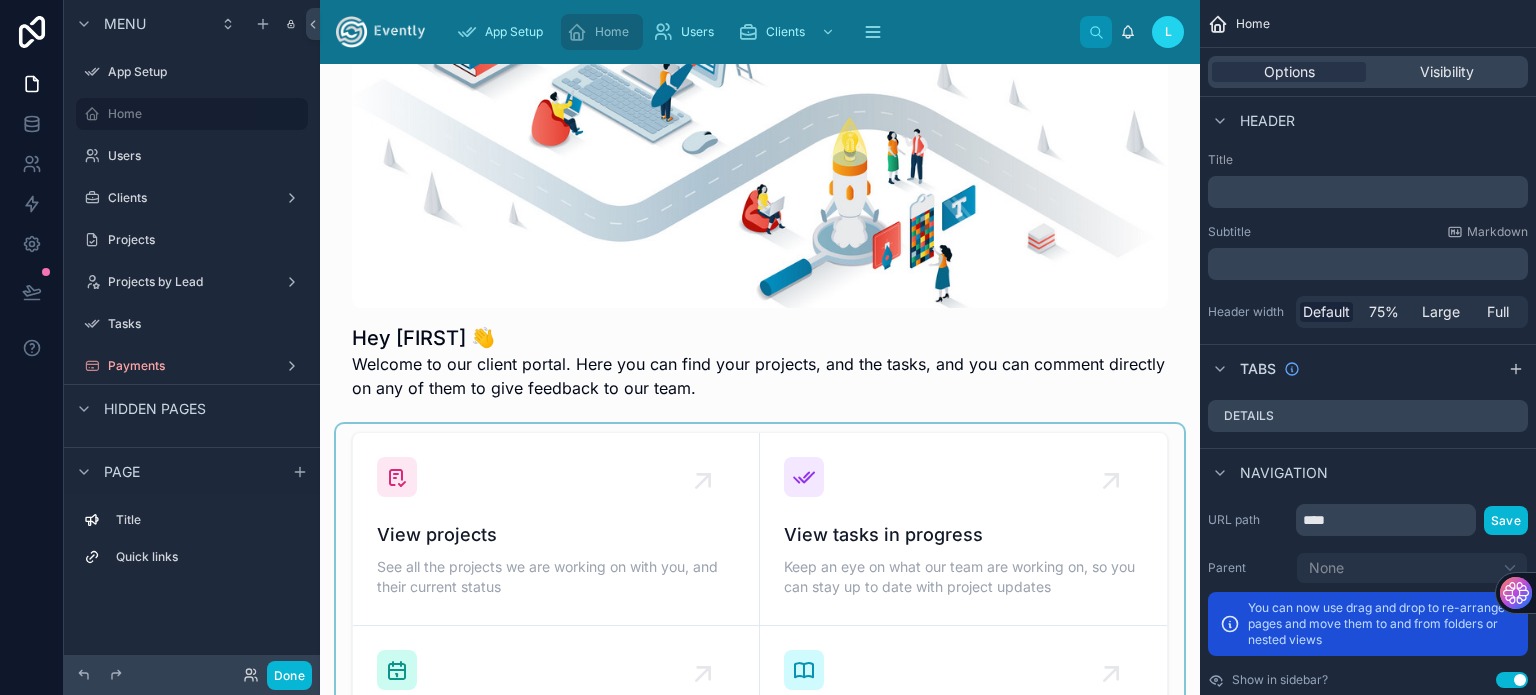 click at bounding box center (760, 722) 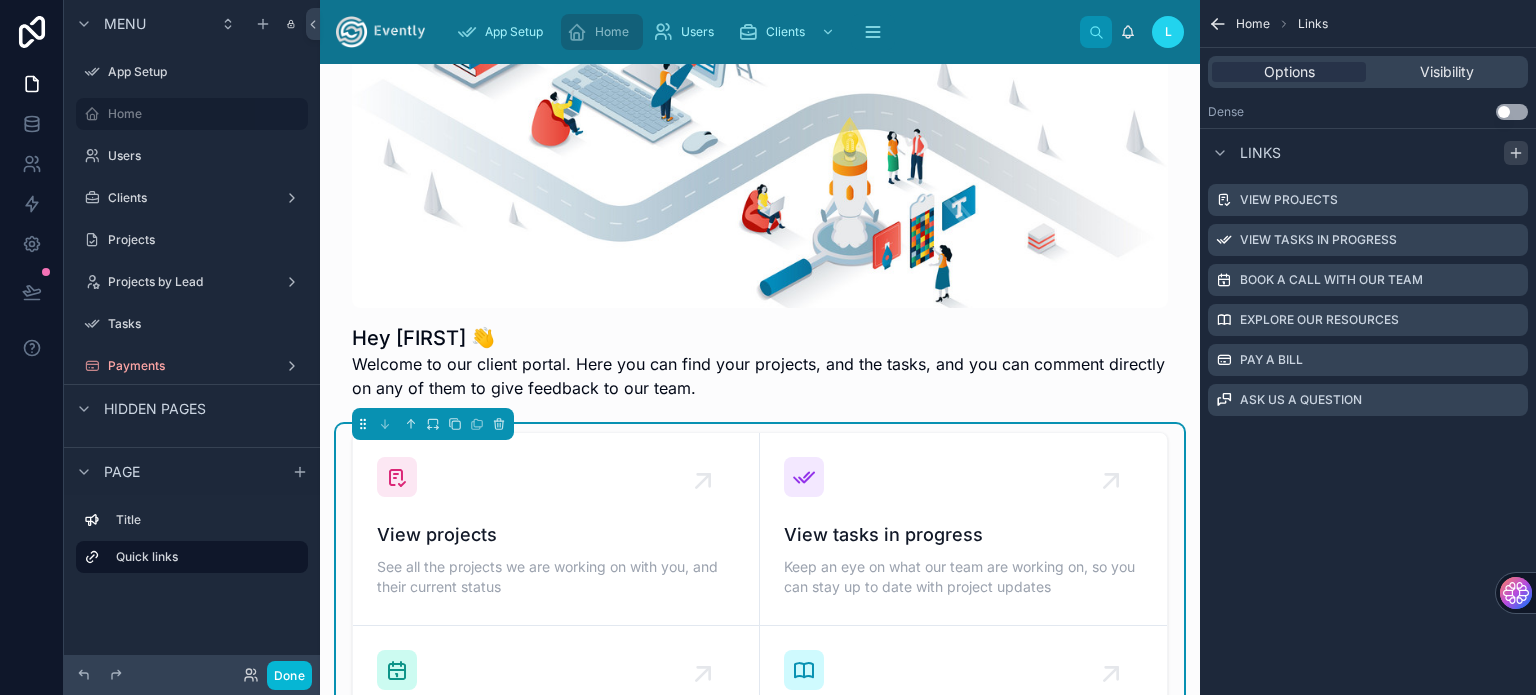 click 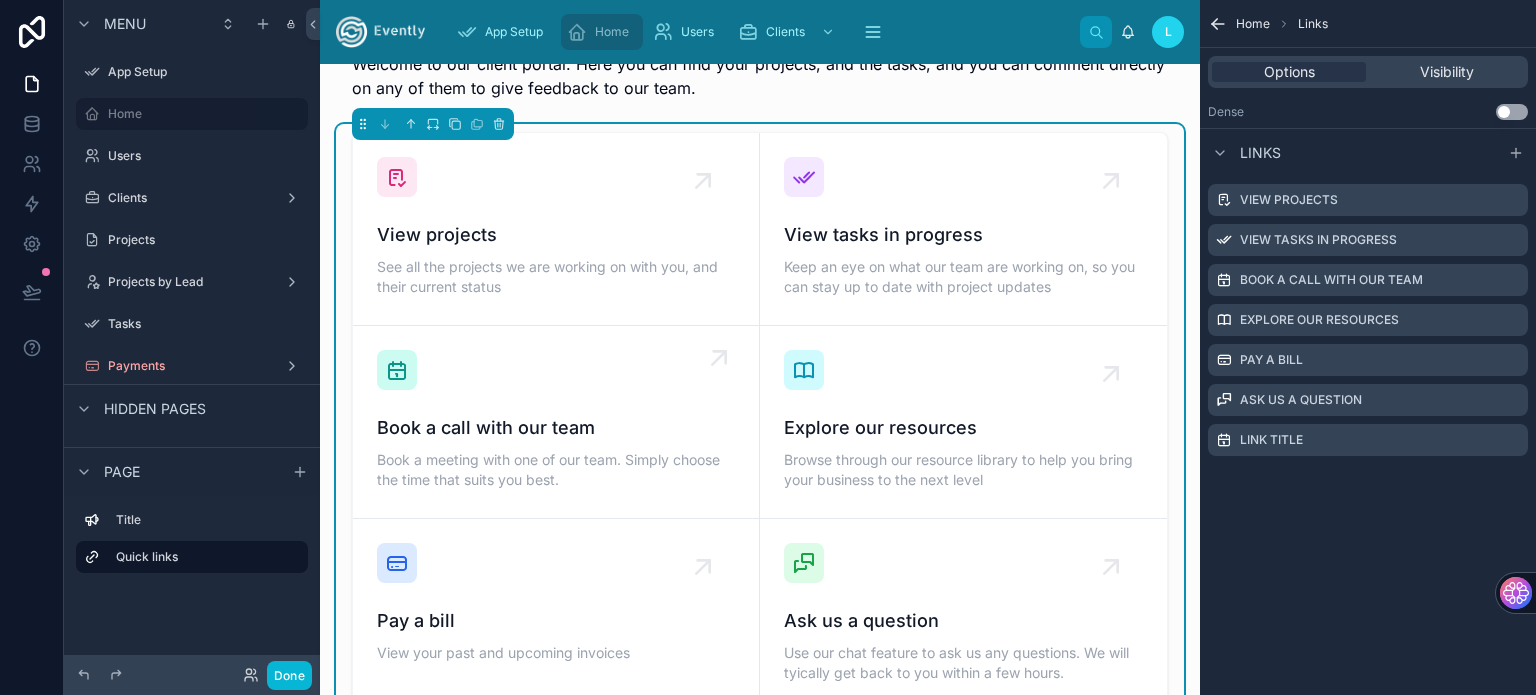 scroll, scrollTop: 600, scrollLeft: 0, axis: vertical 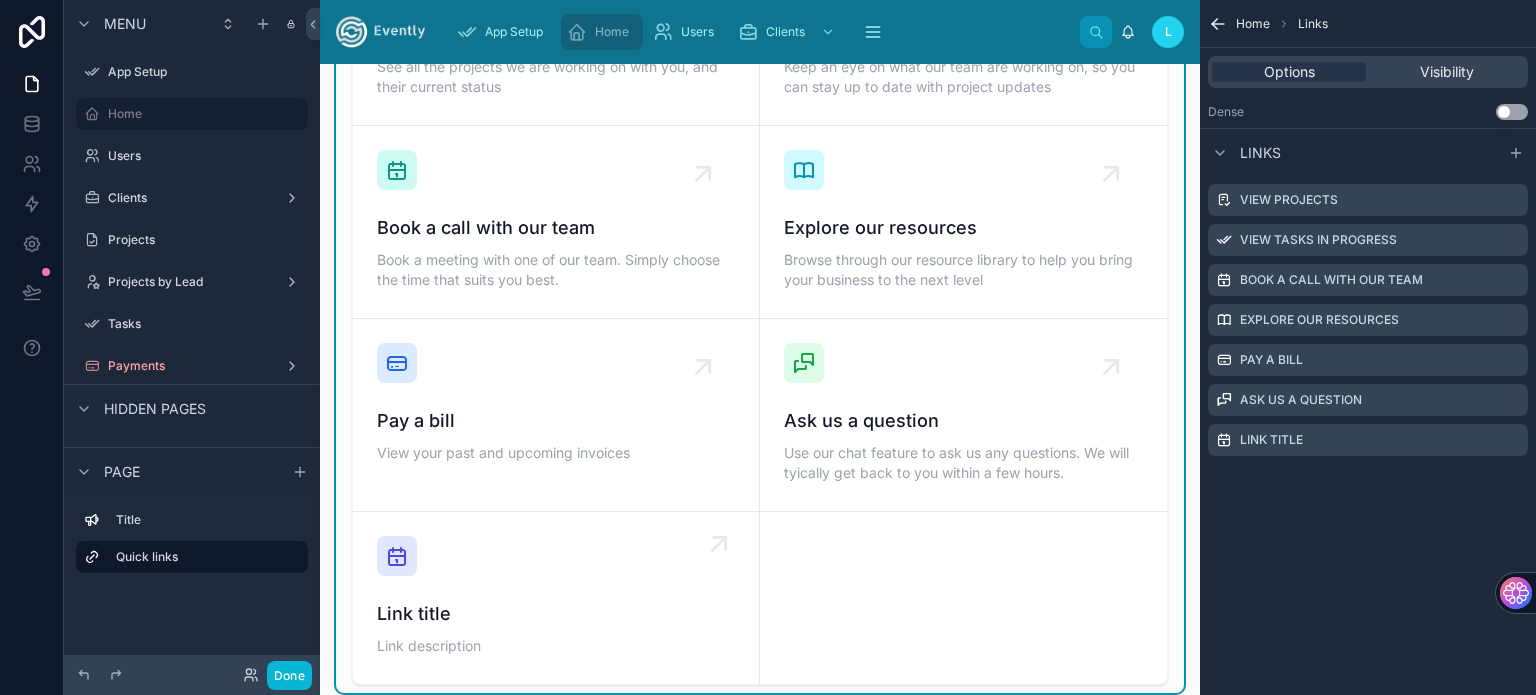 click at bounding box center [397, 556] 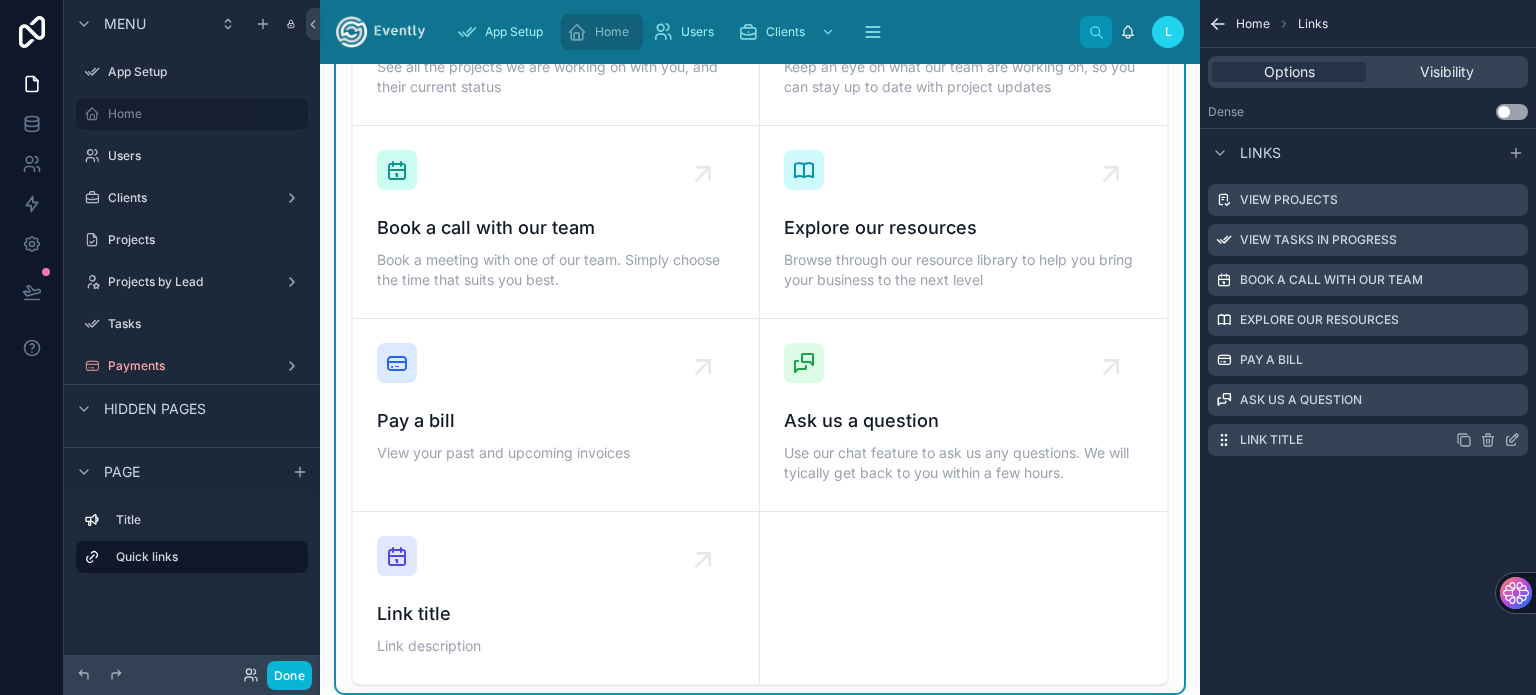click on "Link title" at bounding box center [1271, 440] 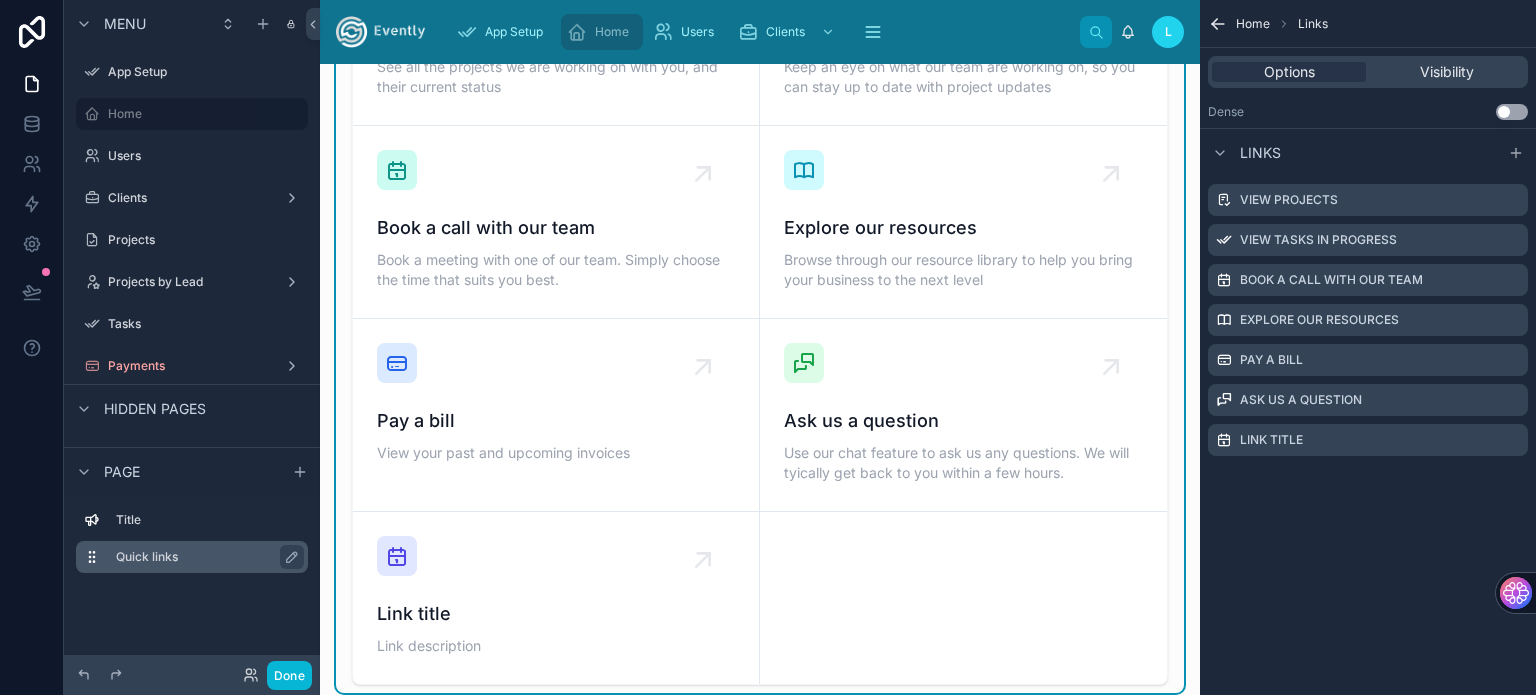 click on "Quick links" at bounding box center [204, 557] 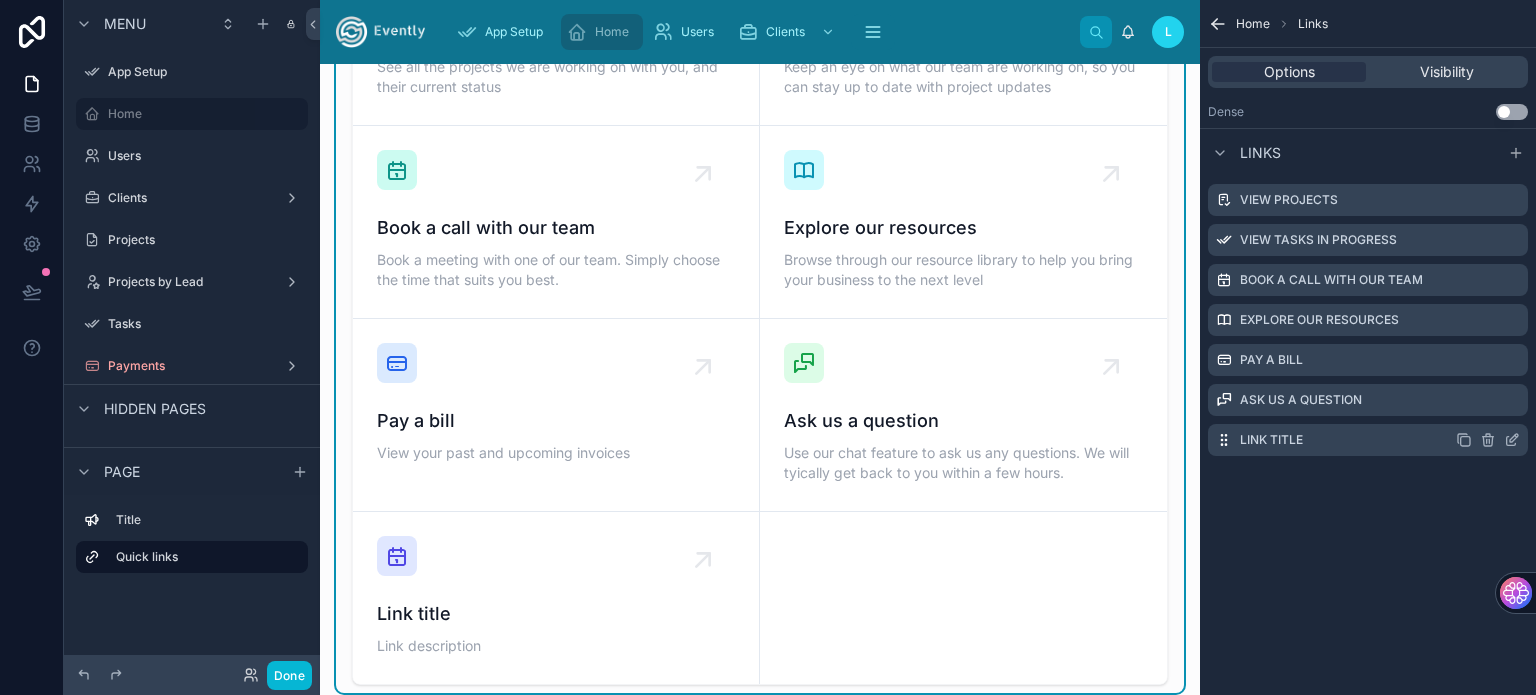 click 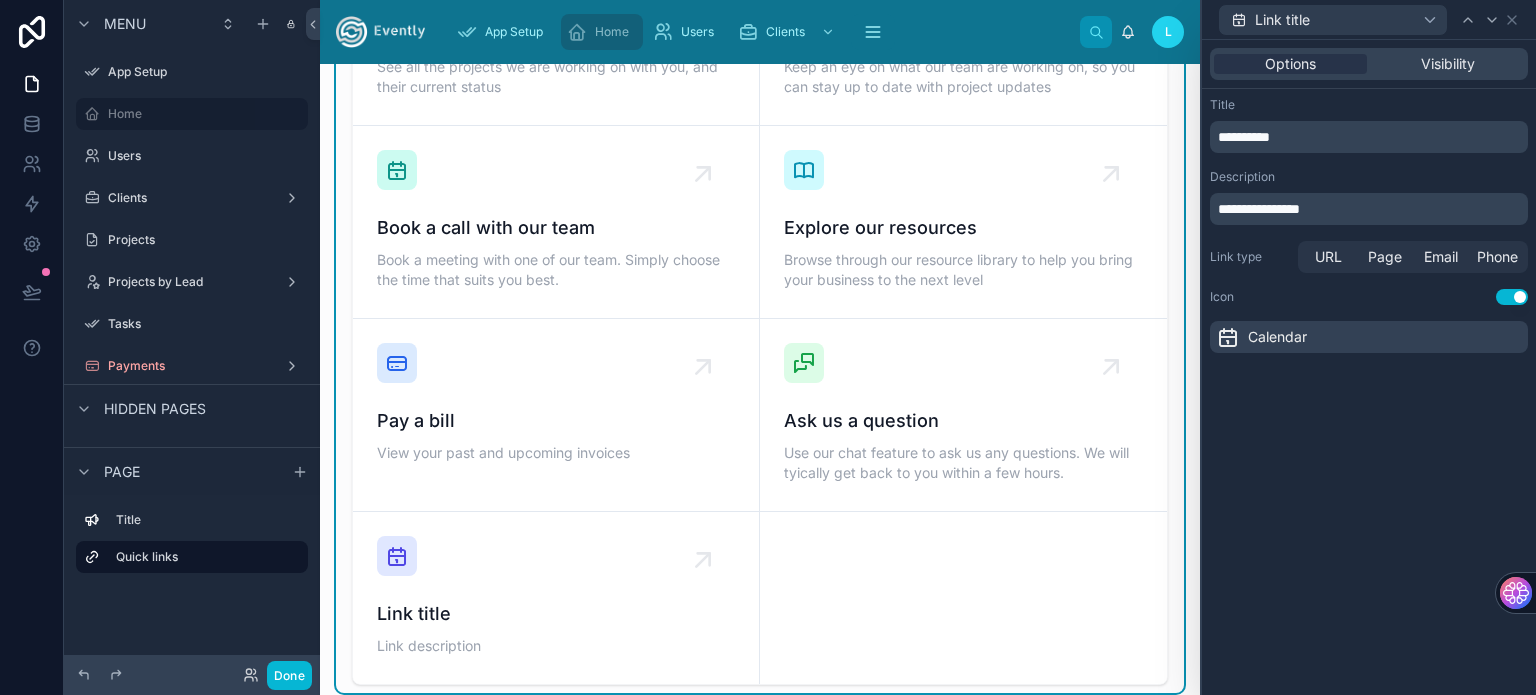 scroll, scrollTop: 400, scrollLeft: 0, axis: vertical 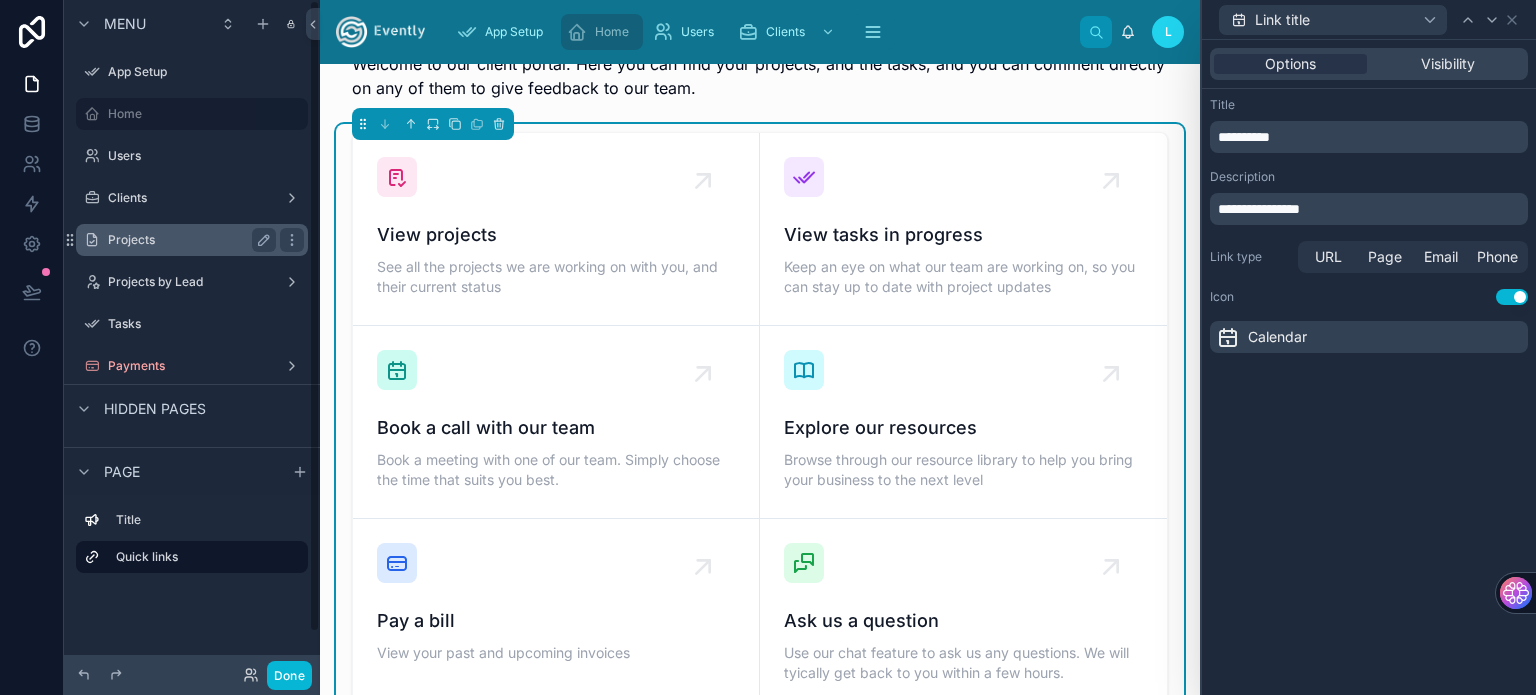 click on "Projects" at bounding box center (192, 240) 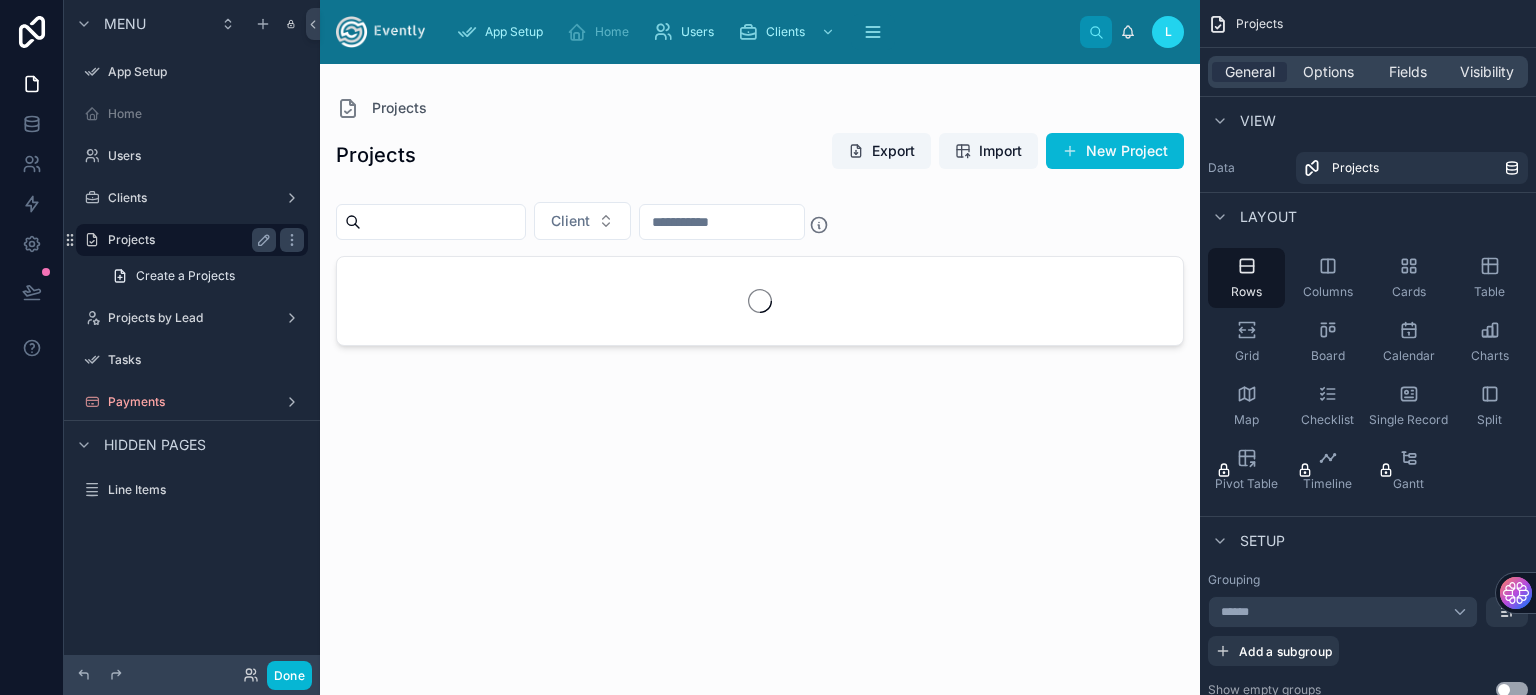 scroll, scrollTop: 0, scrollLeft: 0, axis: both 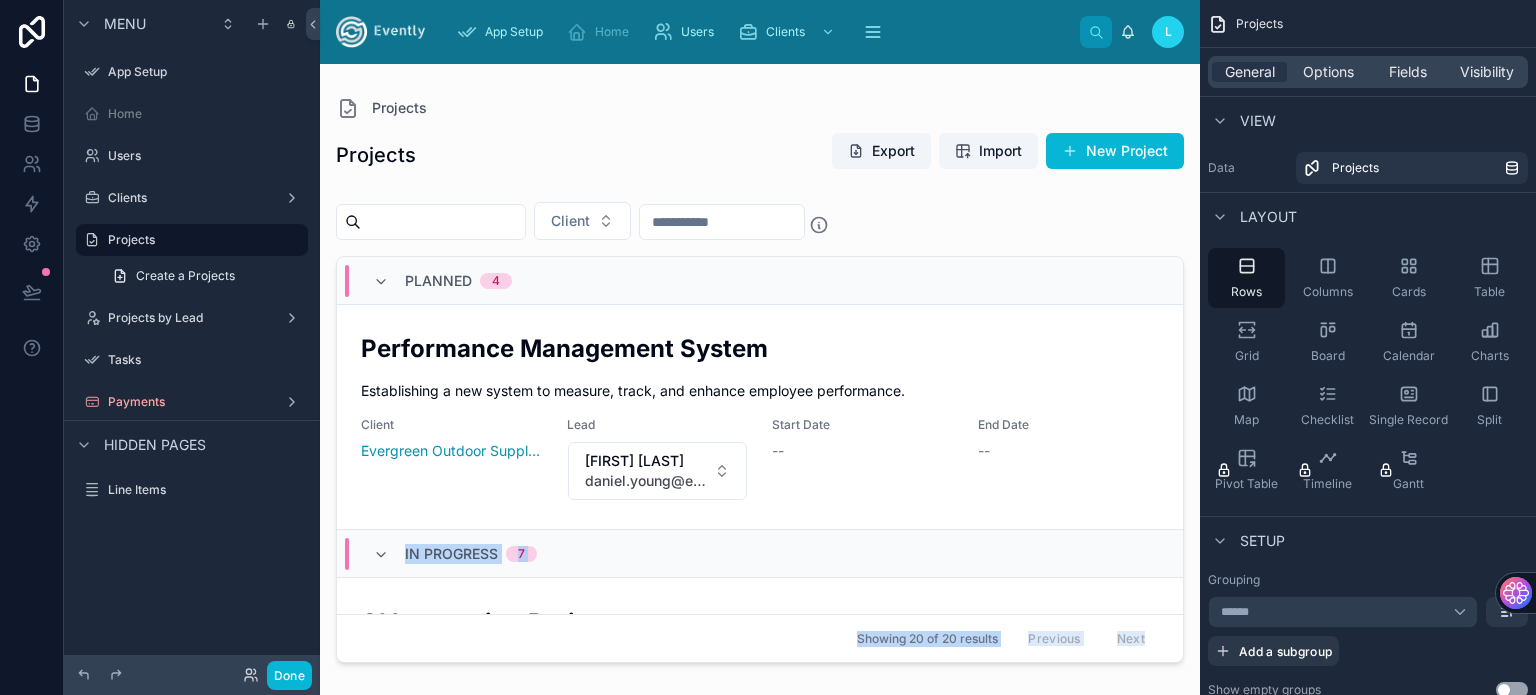 drag, startPoint x: 1176, startPoint y: 343, endPoint x: 1164, endPoint y: 295, distance: 49.47727 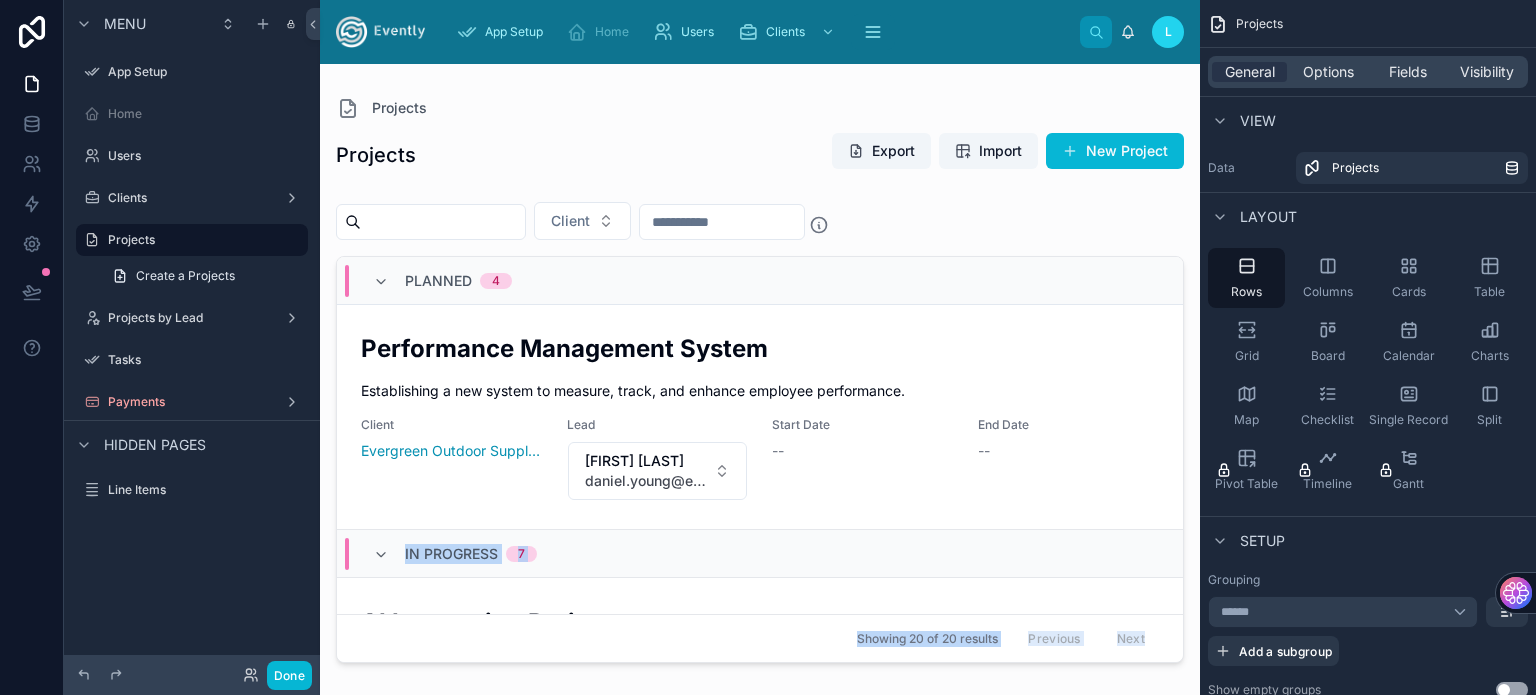 click at bounding box center (760, 367) 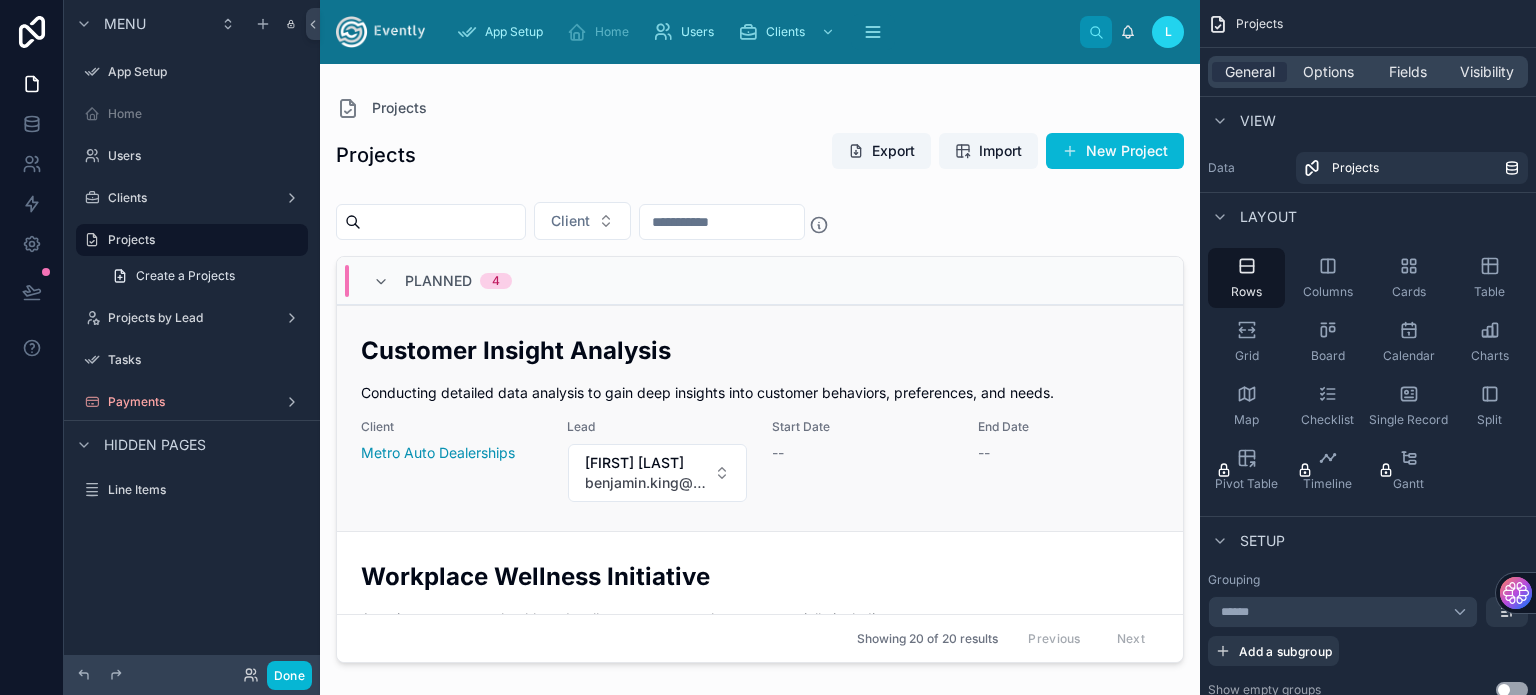 click on "Customer Insight Analysis" at bounding box center [760, 350] 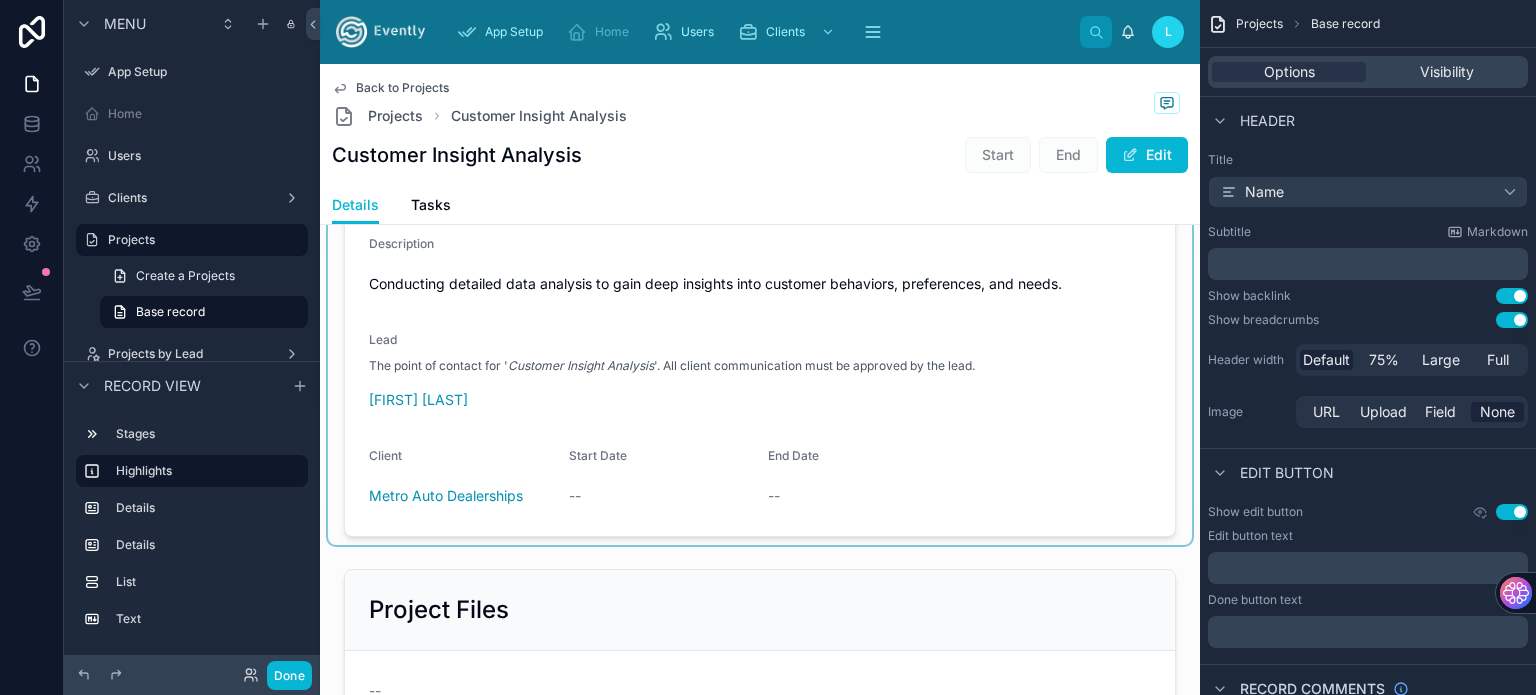 scroll, scrollTop: 0, scrollLeft: 0, axis: both 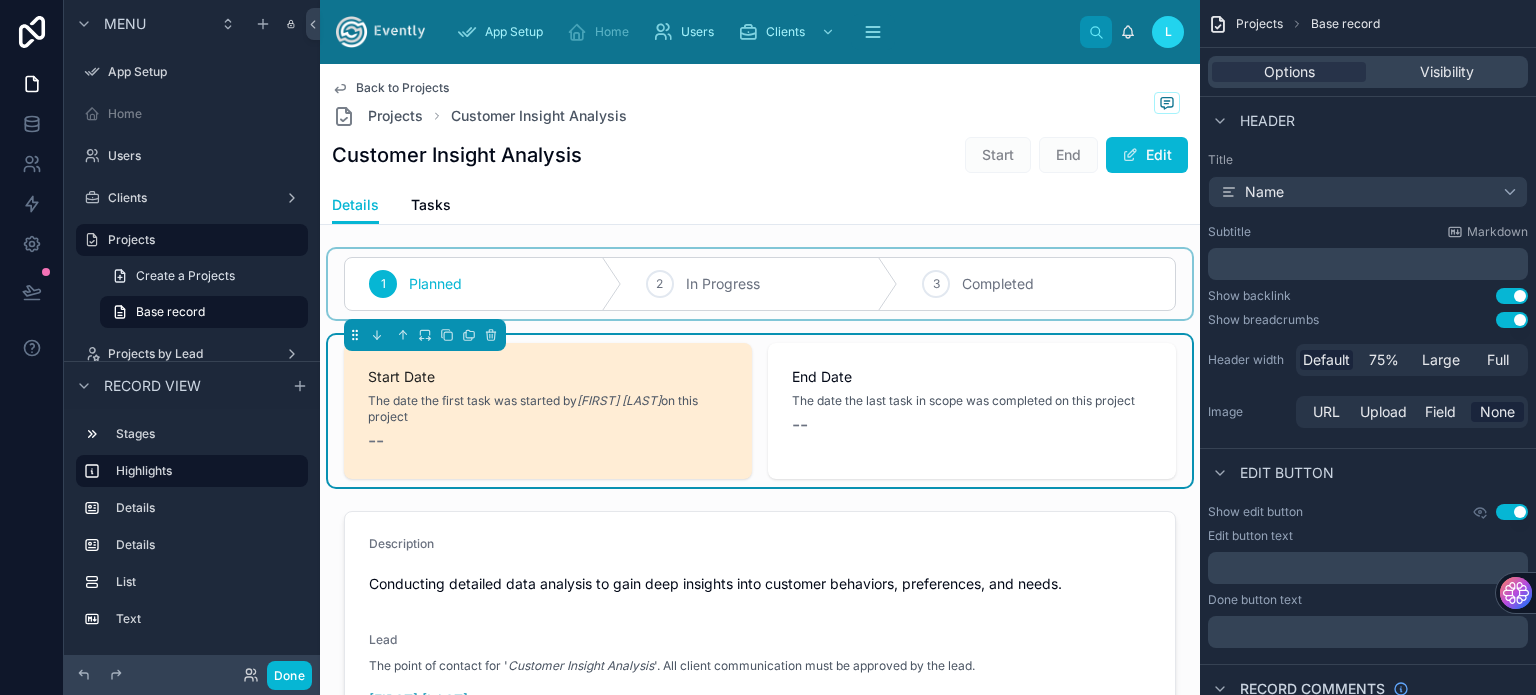 click at bounding box center (760, 284) 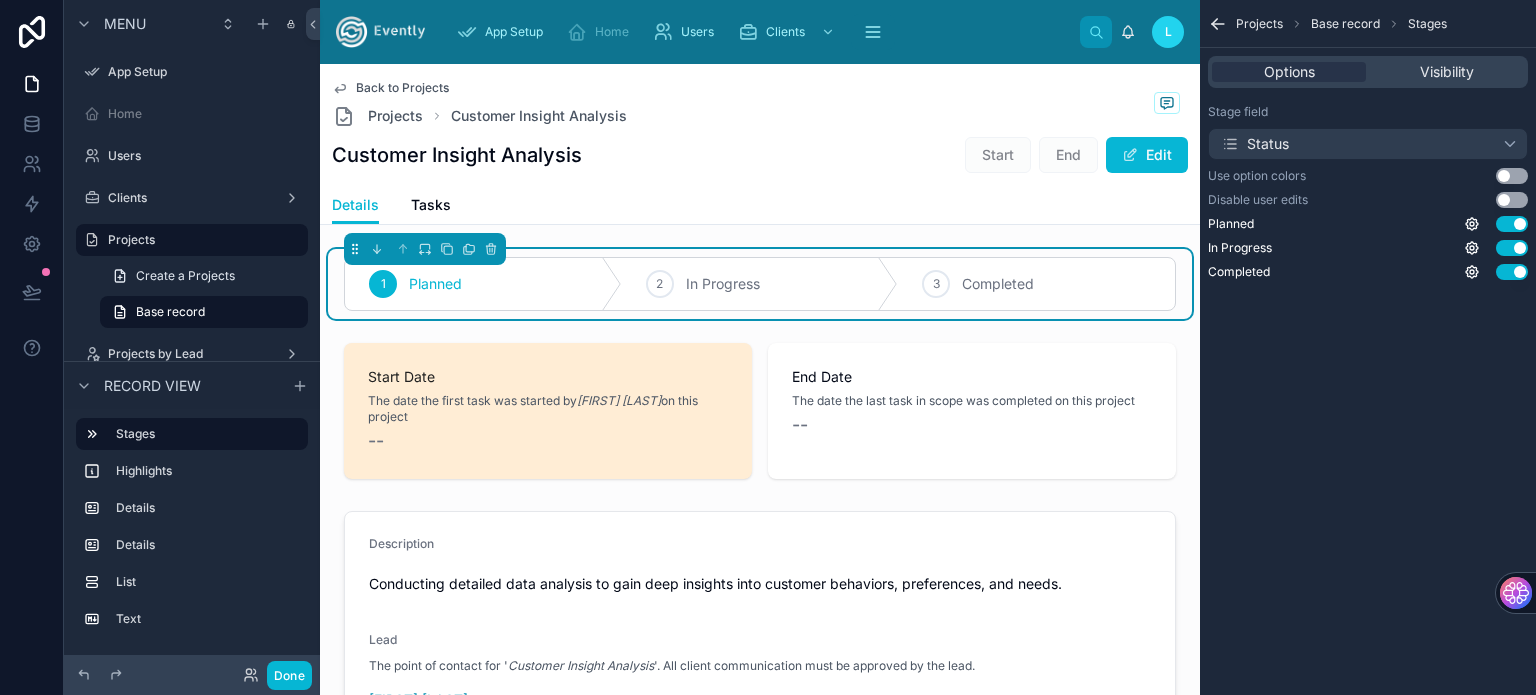 click on "Details Tasks" at bounding box center [760, 205] 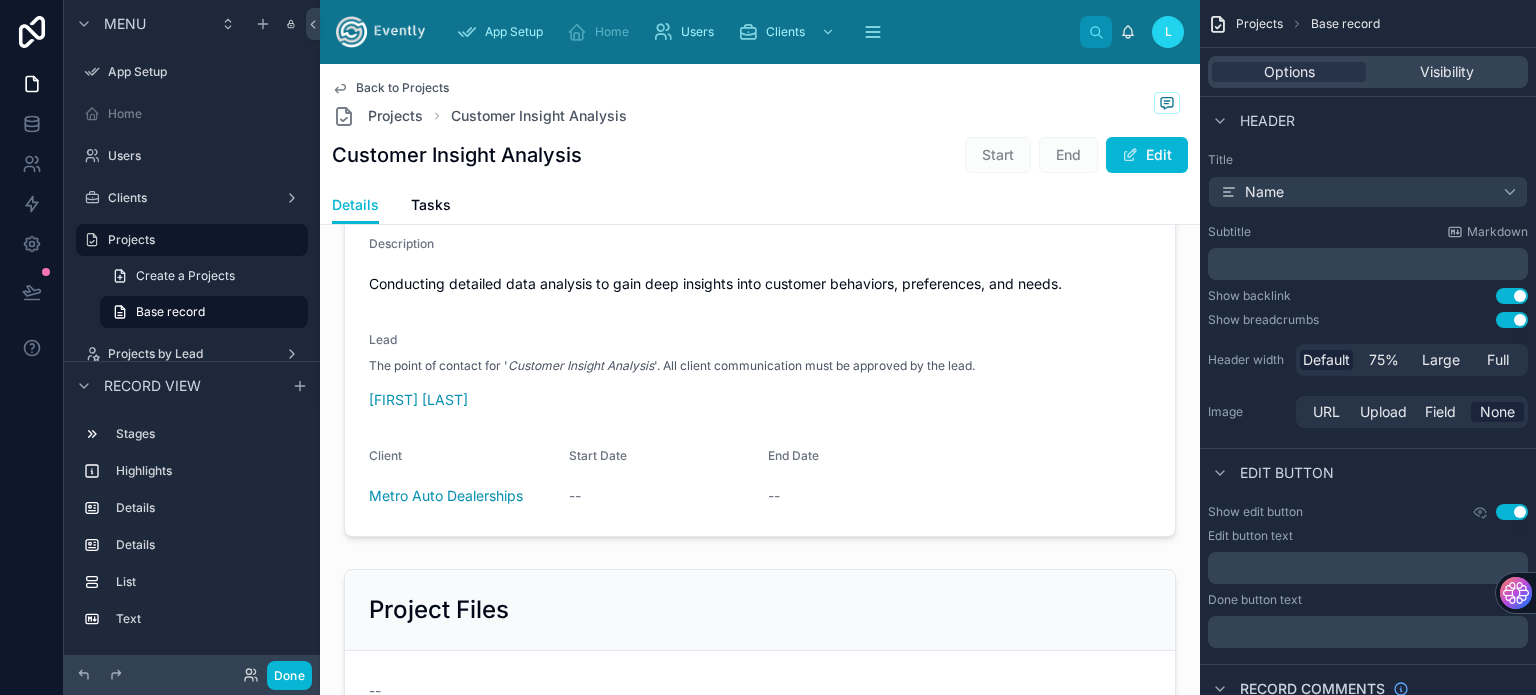 scroll, scrollTop: 0, scrollLeft: 0, axis: both 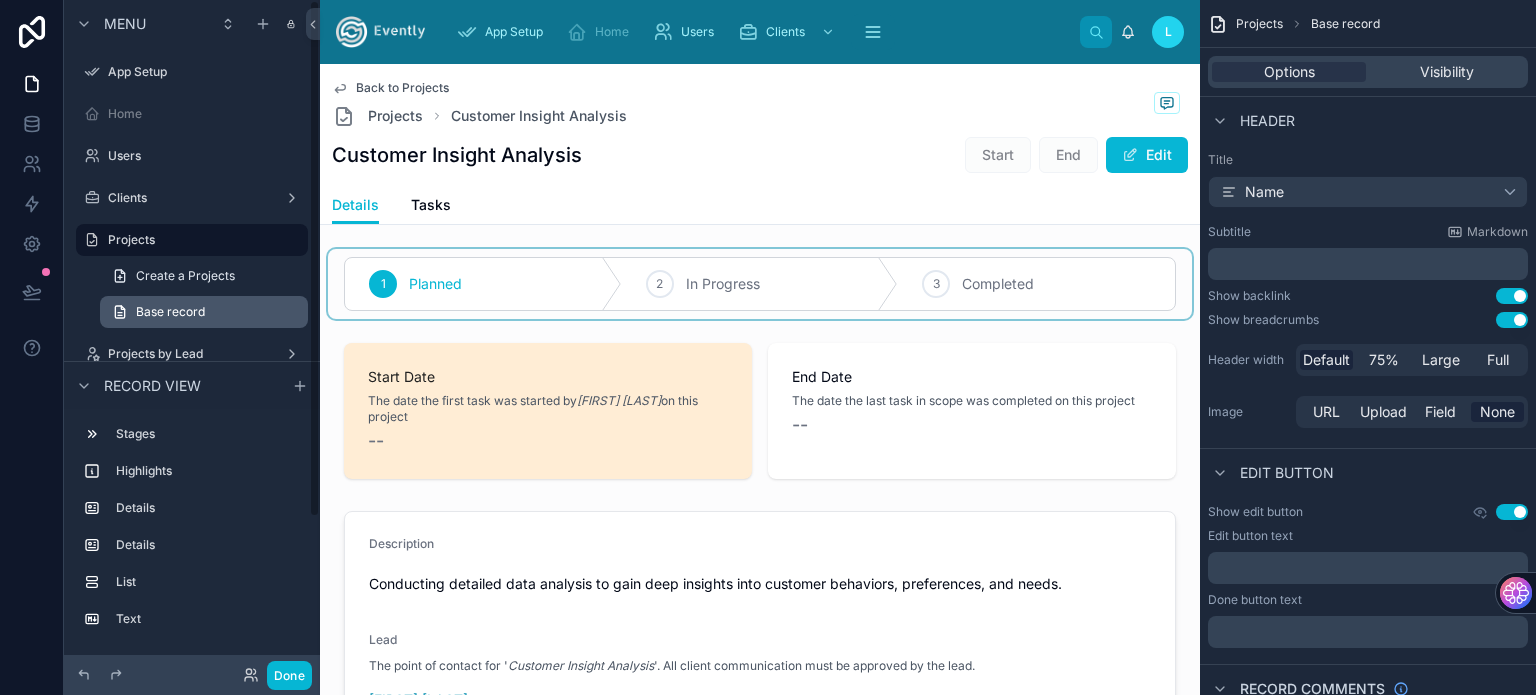click on "Base record" at bounding box center (204, 312) 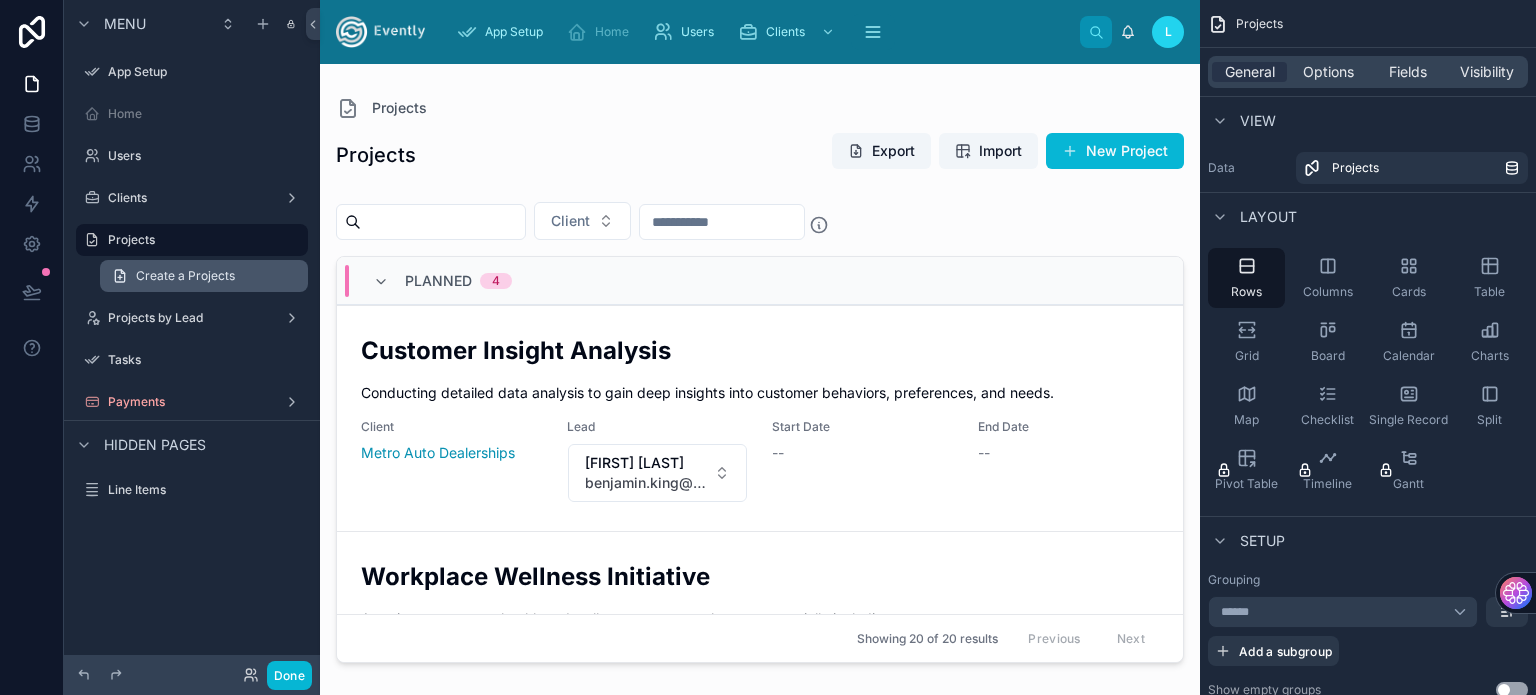 click on "Create a Projects" at bounding box center (185, 276) 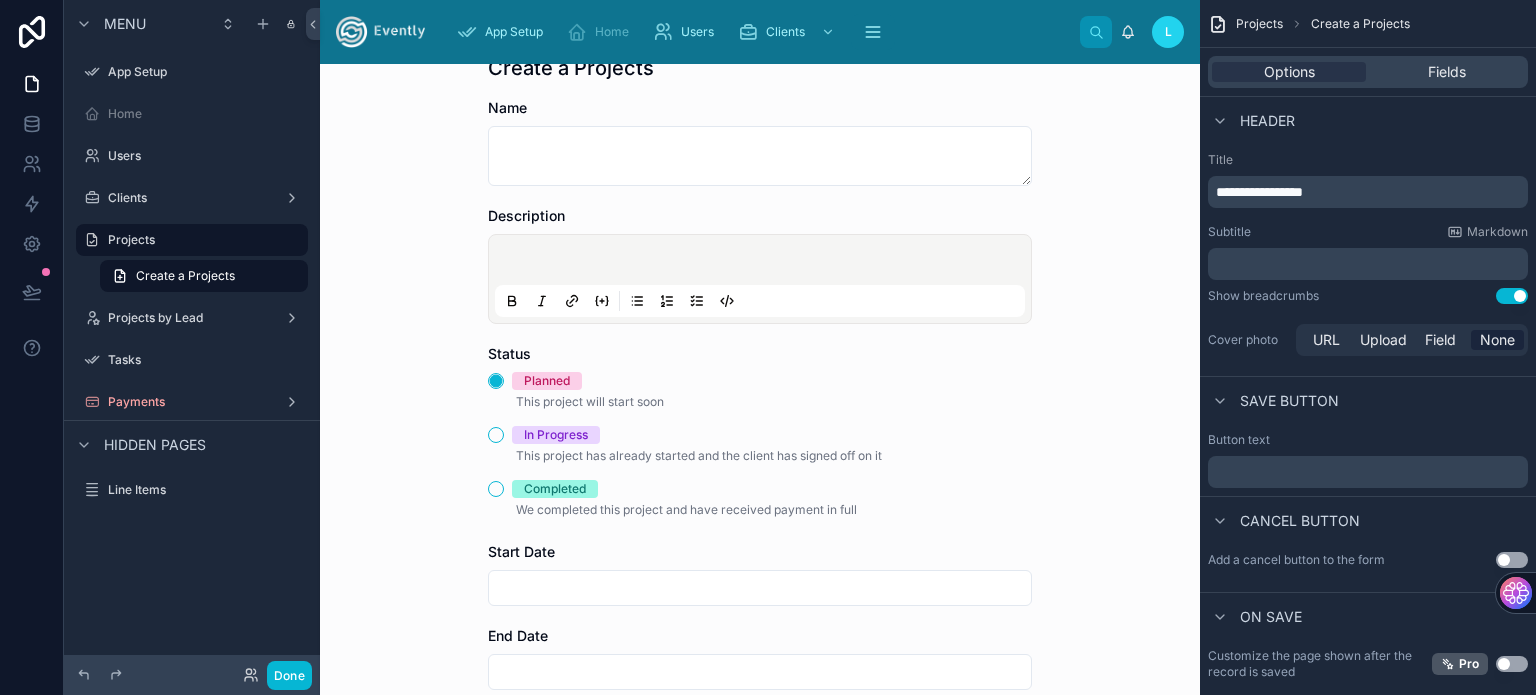 scroll, scrollTop: 0, scrollLeft: 0, axis: both 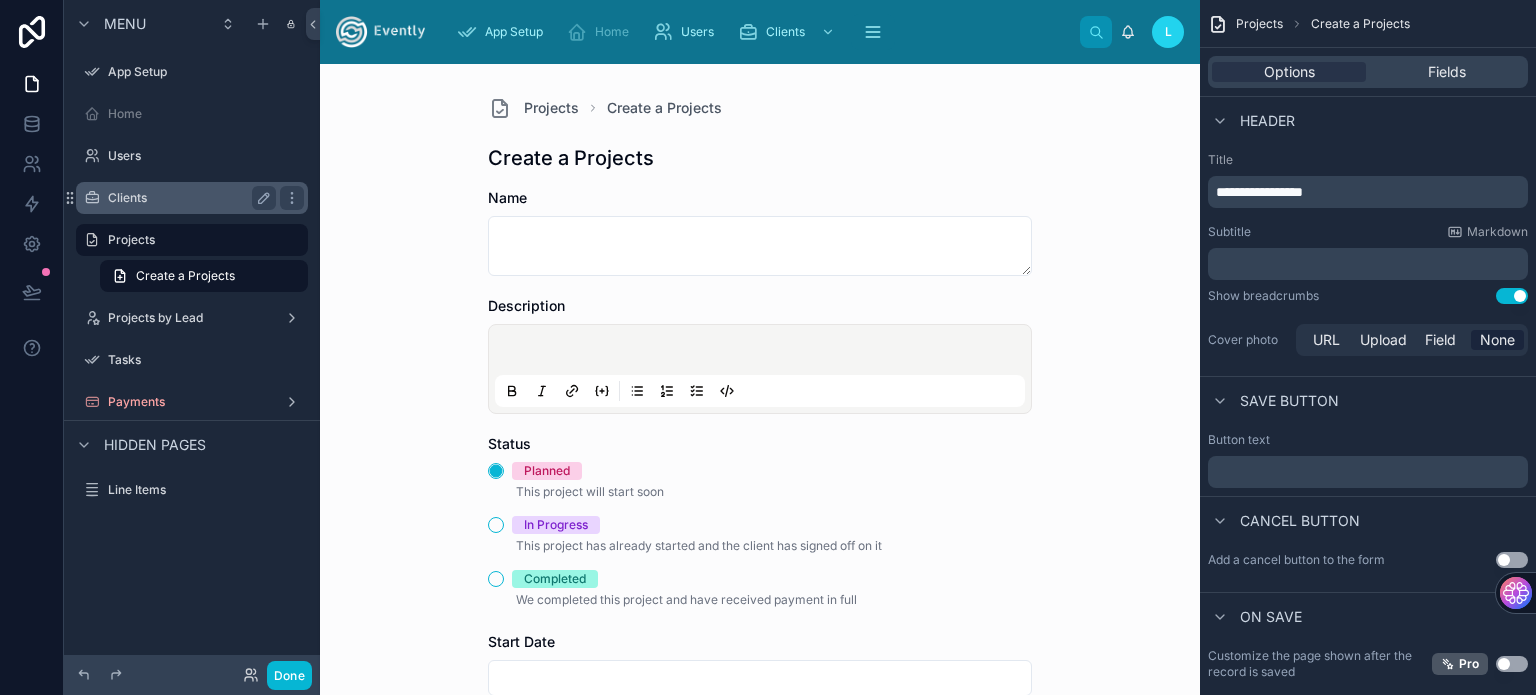 click on "Clients" at bounding box center [192, 198] 